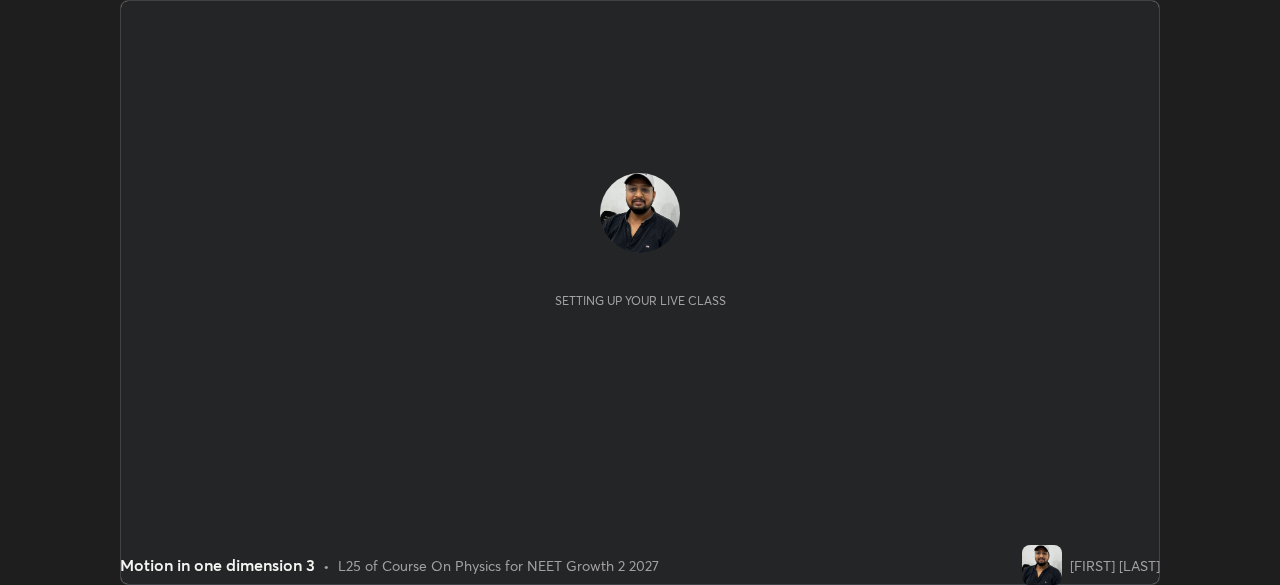 scroll, scrollTop: 0, scrollLeft: 0, axis: both 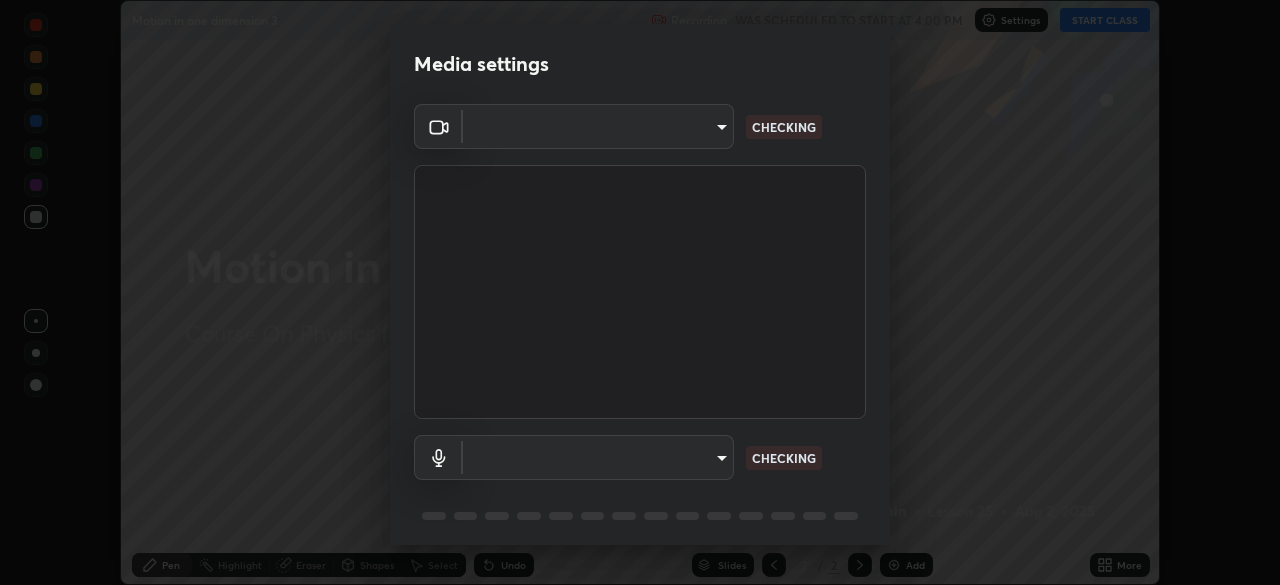 type on "434497d134e022bfe69f56caa8aa94ca7390994208081c595a03479da225093f" 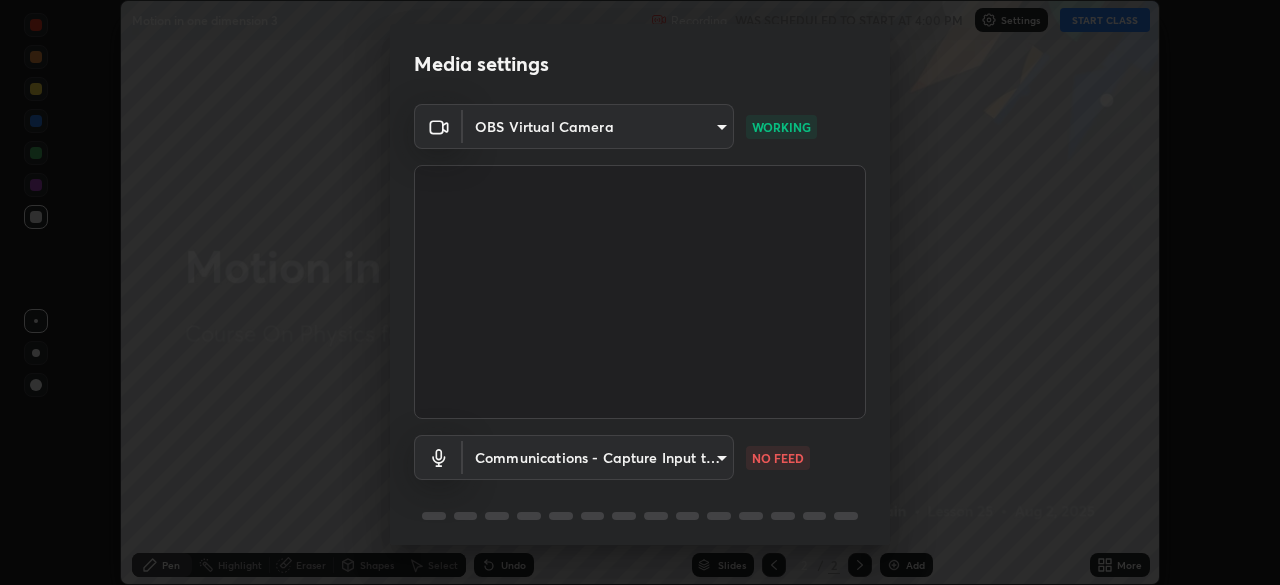 click on "Erase all Motion in one dimension 3 Recording WAS SCHEDULED TO START AT  4:00 PM Settings START CLASS Setting up your live class Motion in one dimension 3 • L25 of Course On Physics for NEET Growth 2 2027 [FIRST] [LAST] Pen Highlight Eraser Shapes Select Undo Slides 2 / 2 Add More No doubts shared Encourage your learners to ask a doubt for better clarity Report an issue Reason for reporting Buffering Chat not working Audio - Video sync issue Educator video quality low ​ Attach an image Report Media settings OBS Virtual Camera [HASH] WORKING Communications - Capture Input terminal (Digital Array MIC) communications NO FEED 1 / 5 Next" at bounding box center [640, 292] 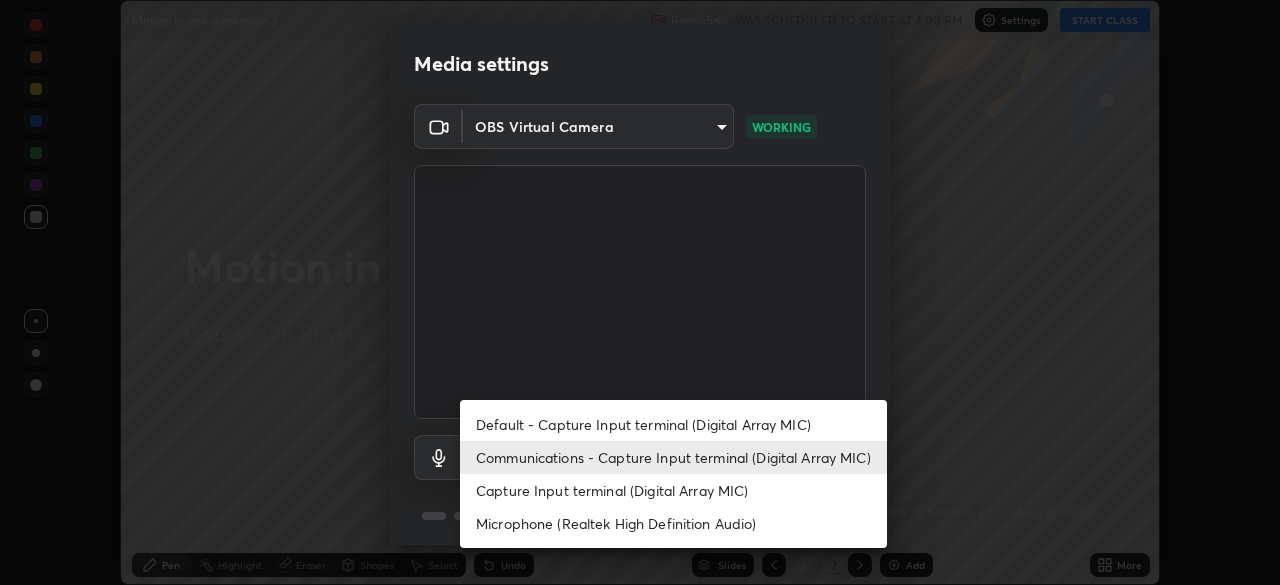 click on "Default - Capture Input terminal (Digital Array MIC)" at bounding box center (673, 424) 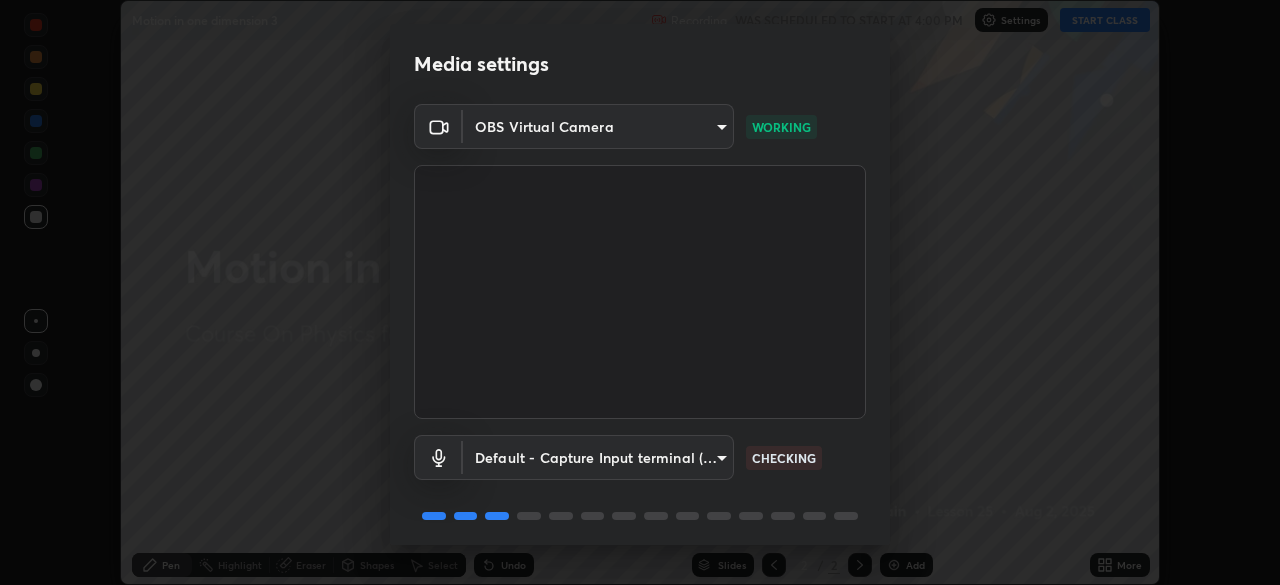 click on "Erase all Motion in one dimension 3 Recording WAS SCHEDULED TO START AT  4:00 PM Settings START CLASS Setting up your live class Motion in one dimension 3 • L25 of Course On Physics for NEET Growth 2 2027 [FIRST] [LAST] Pen Highlight Eraser Shapes Select Undo Slides 2 / 2 Add More No doubts shared Encourage your learners to ask a doubt for better clarity Report an issue Reason for reporting Buffering Chat not working Audio - Video sync issue Educator video quality low ​ Attach an image Report Media settings OBS Virtual Camera [HASH] WORKING Default - Capture Input terminal (Digital Array MIC) default CHECKING 1 / 5 Next" at bounding box center (640, 292) 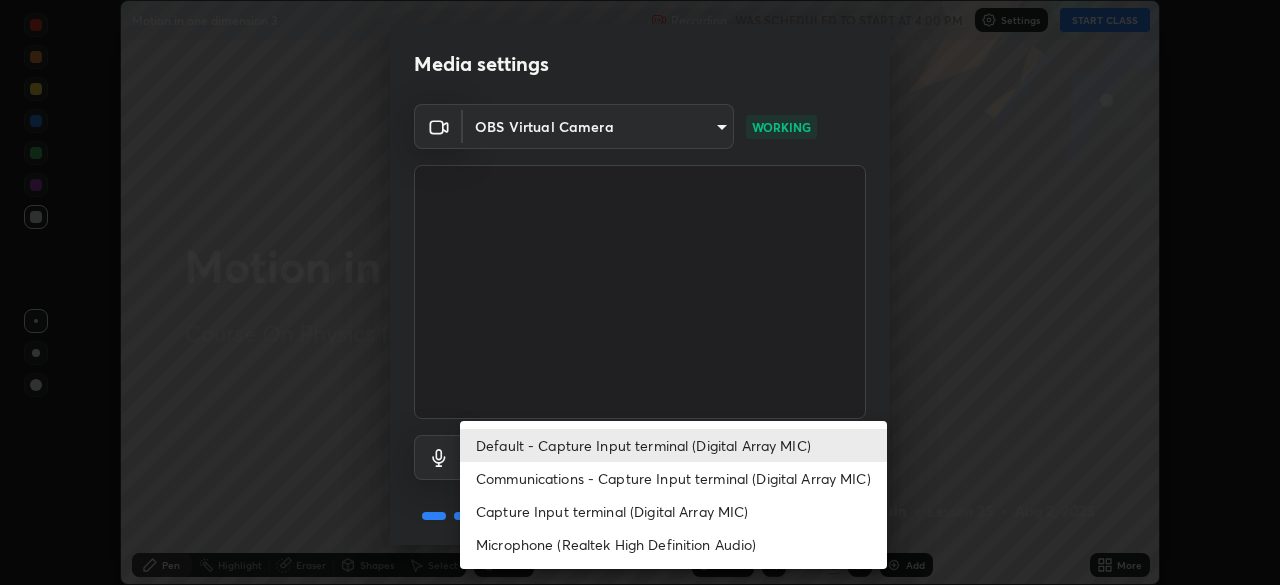 click on "Default - Capture Input terminal (Digital Array MIC)" at bounding box center [673, 445] 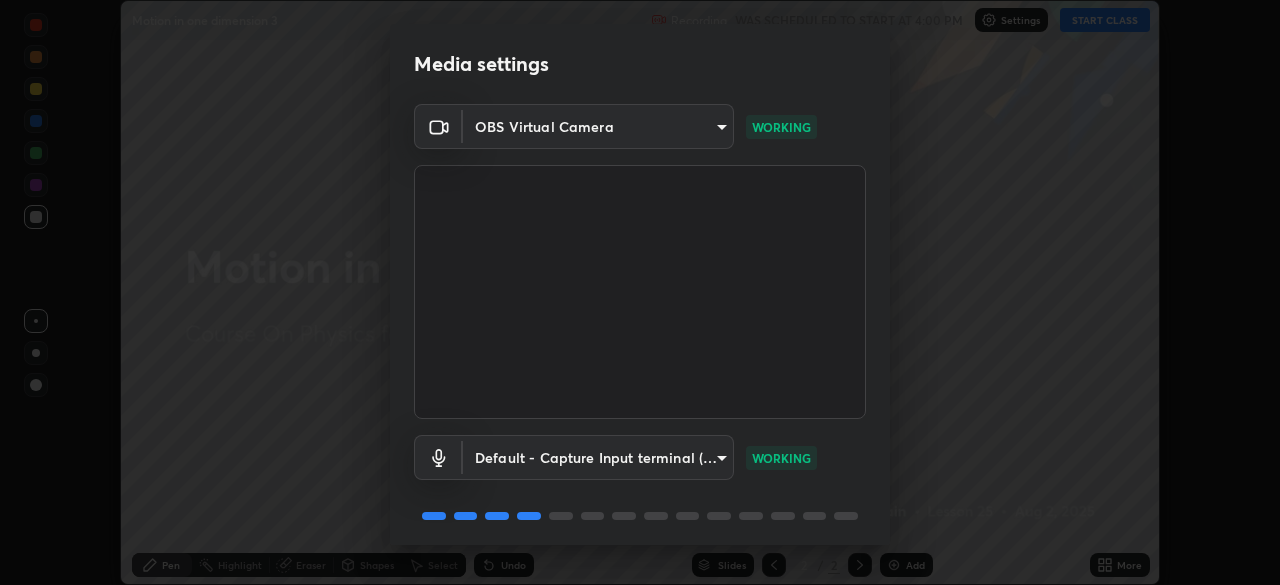 scroll, scrollTop: 71, scrollLeft: 0, axis: vertical 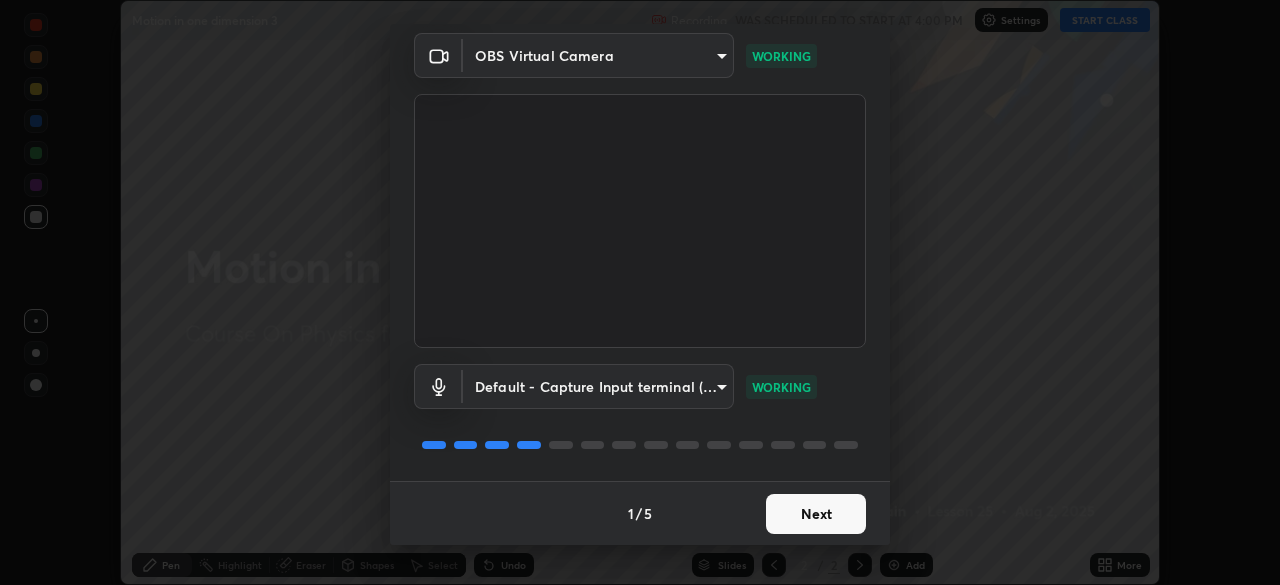 click on "Next" at bounding box center (816, 514) 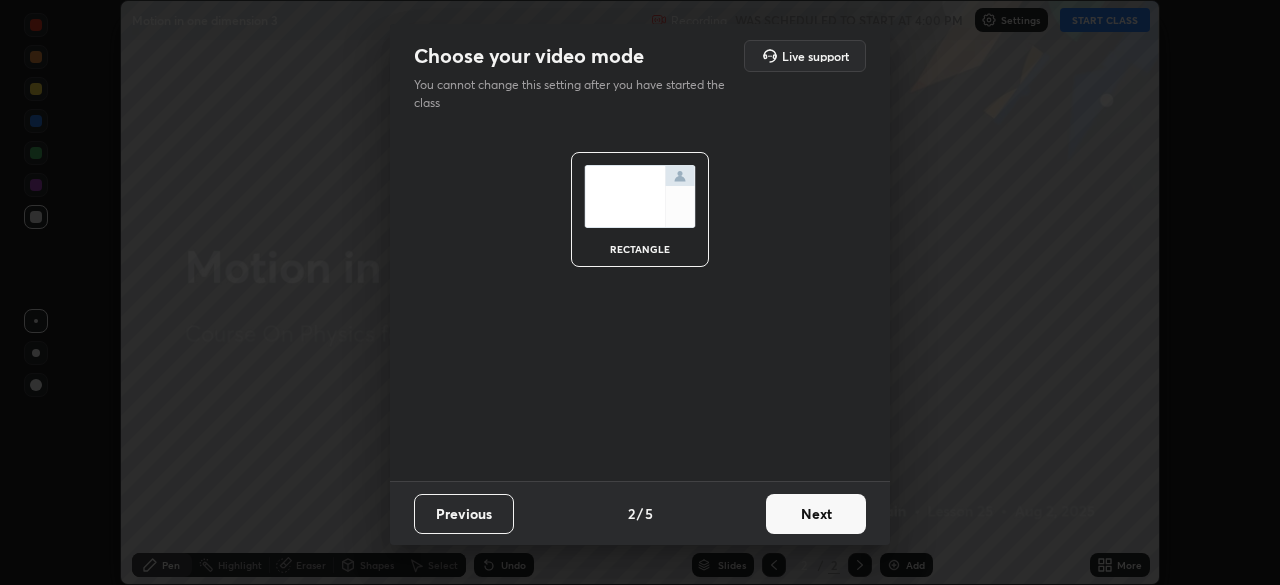scroll, scrollTop: 0, scrollLeft: 0, axis: both 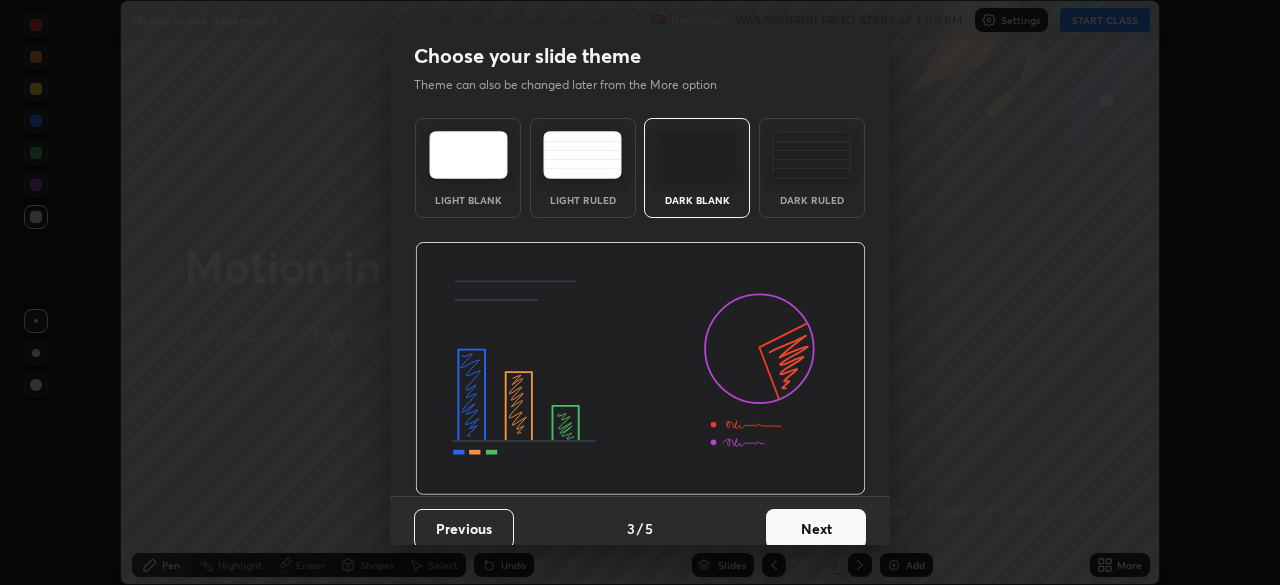 click at bounding box center (811, 155) 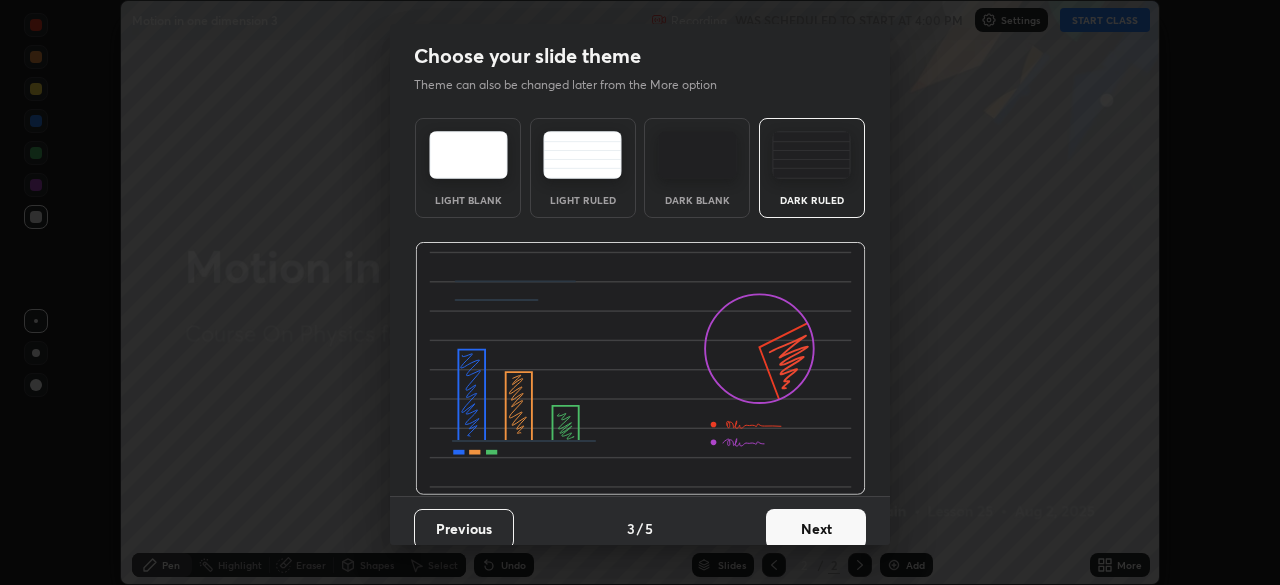 click on "Next" at bounding box center [816, 529] 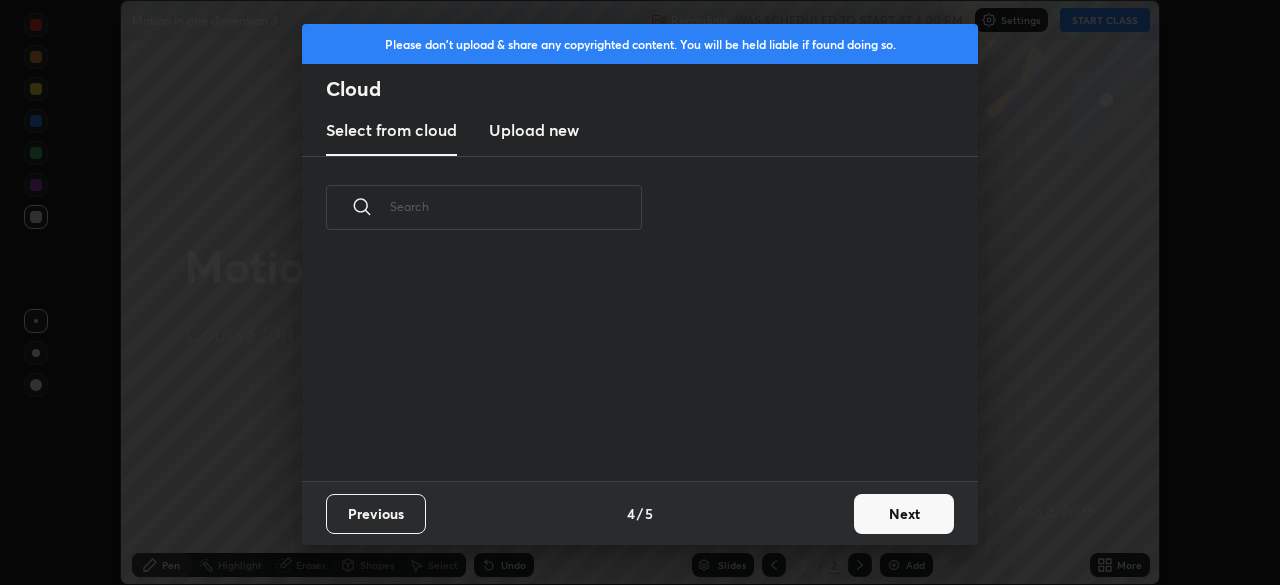 click on "Next" at bounding box center [904, 514] 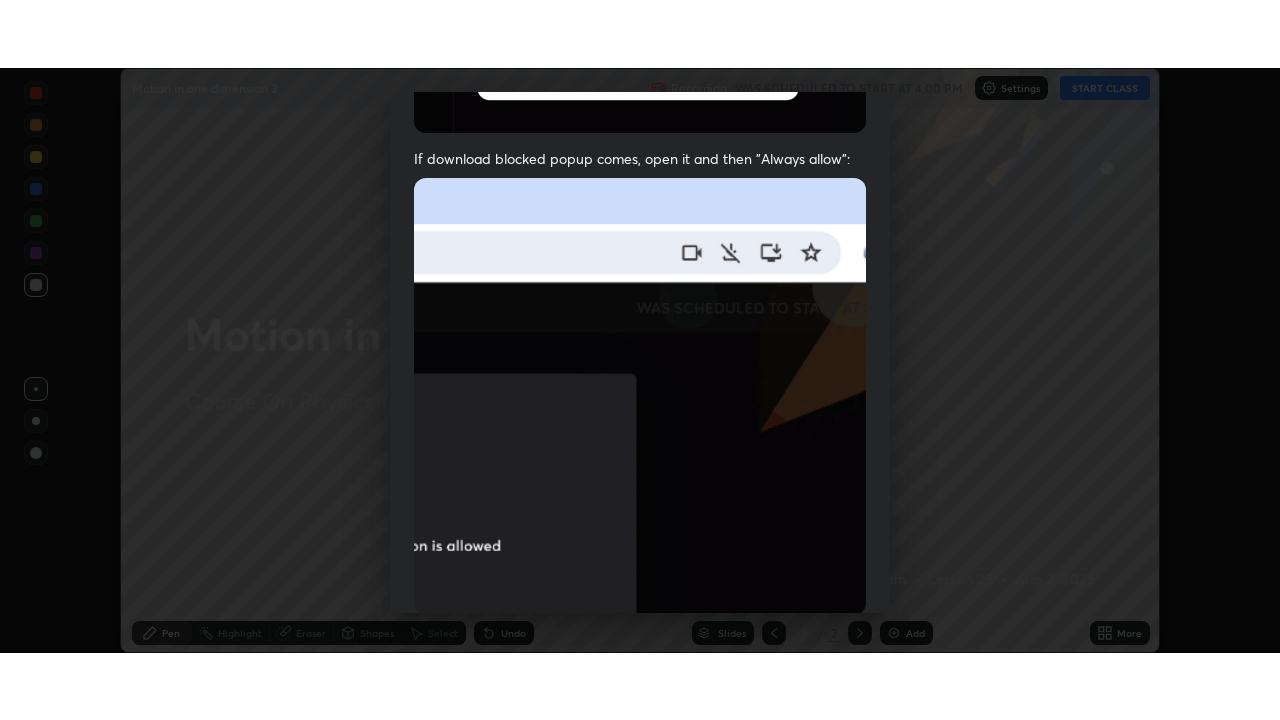 scroll, scrollTop: 479, scrollLeft: 0, axis: vertical 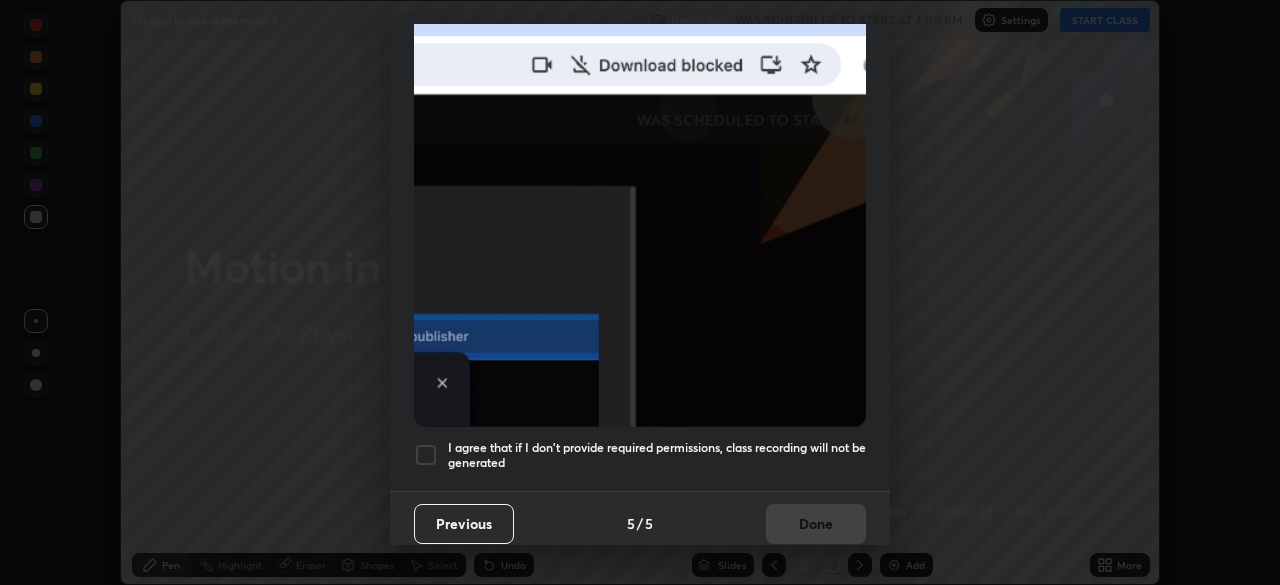 click on "I agree that if I don't provide required permissions, class recording will not be generated" at bounding box center (657, 455) 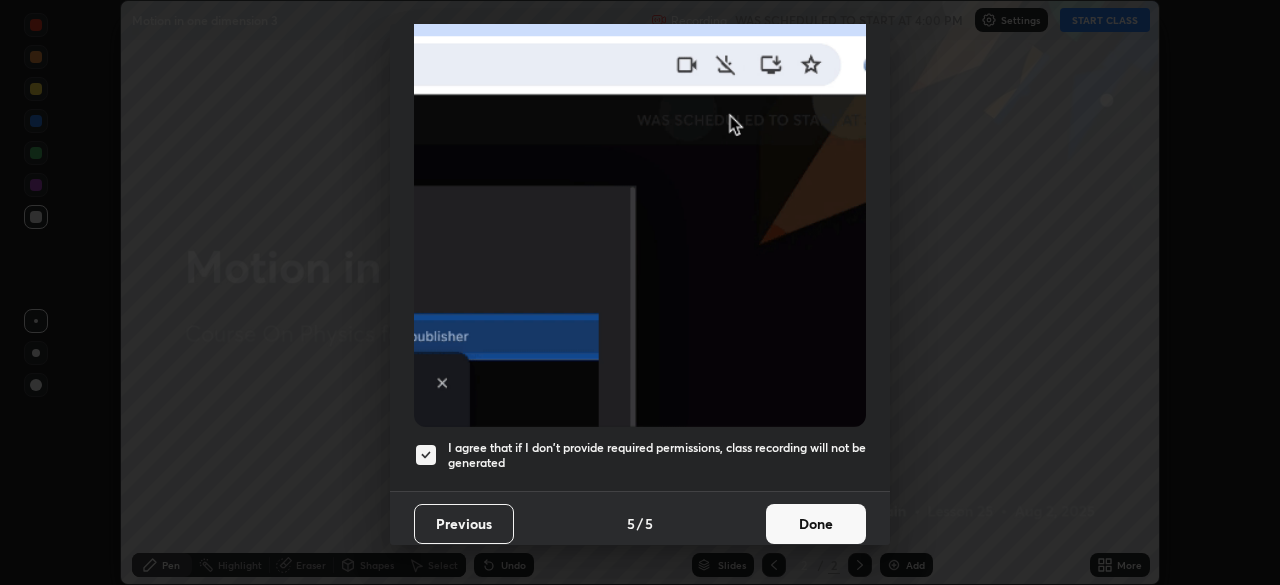 click on "Done" at bounding box center (816, 524) 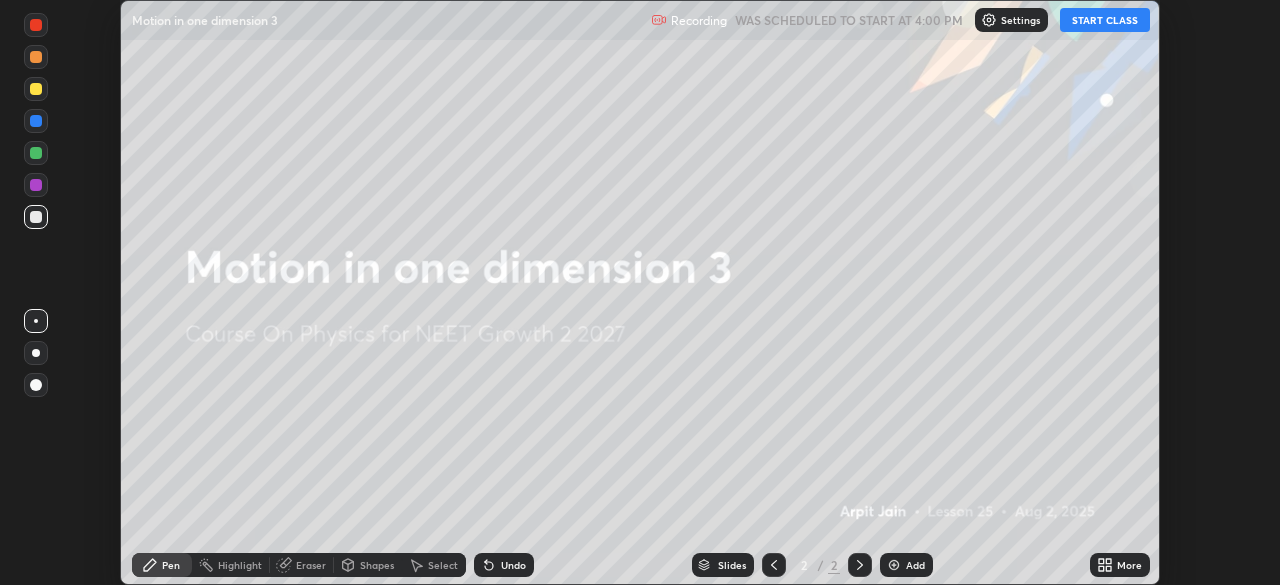 click on "START CLASS" at bounding box center (1105, 20) 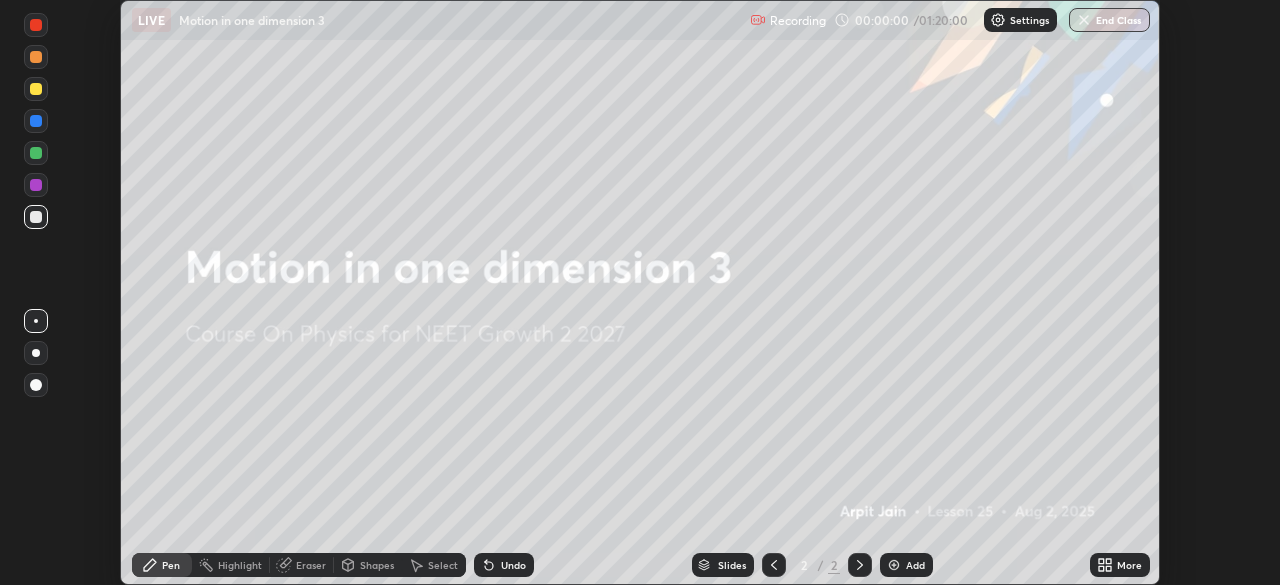 click 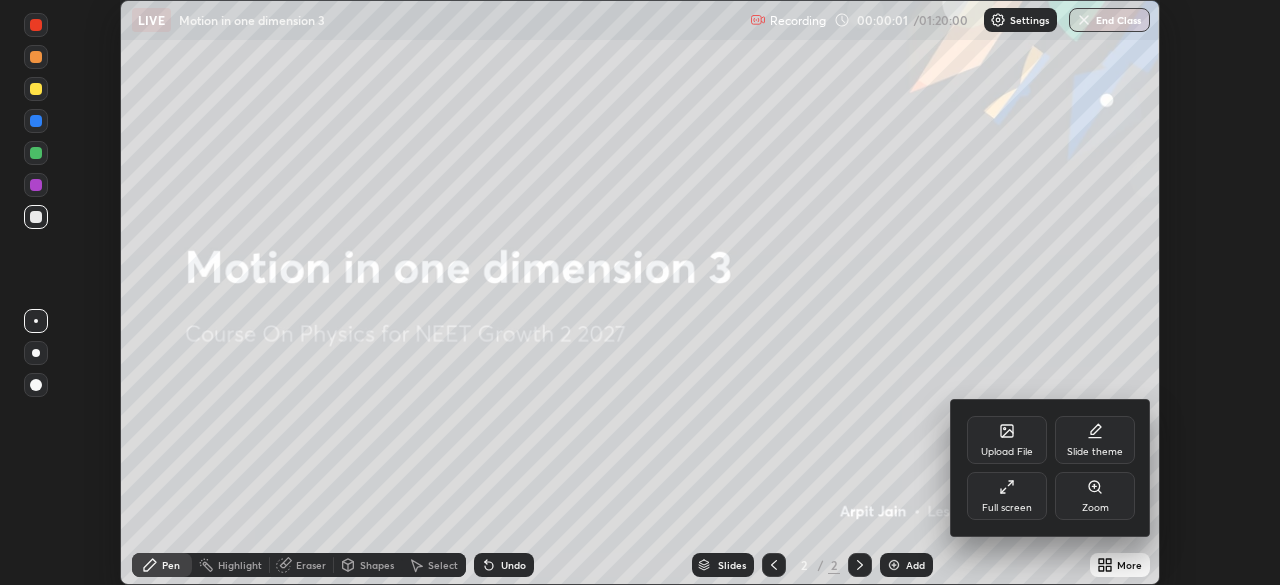 click 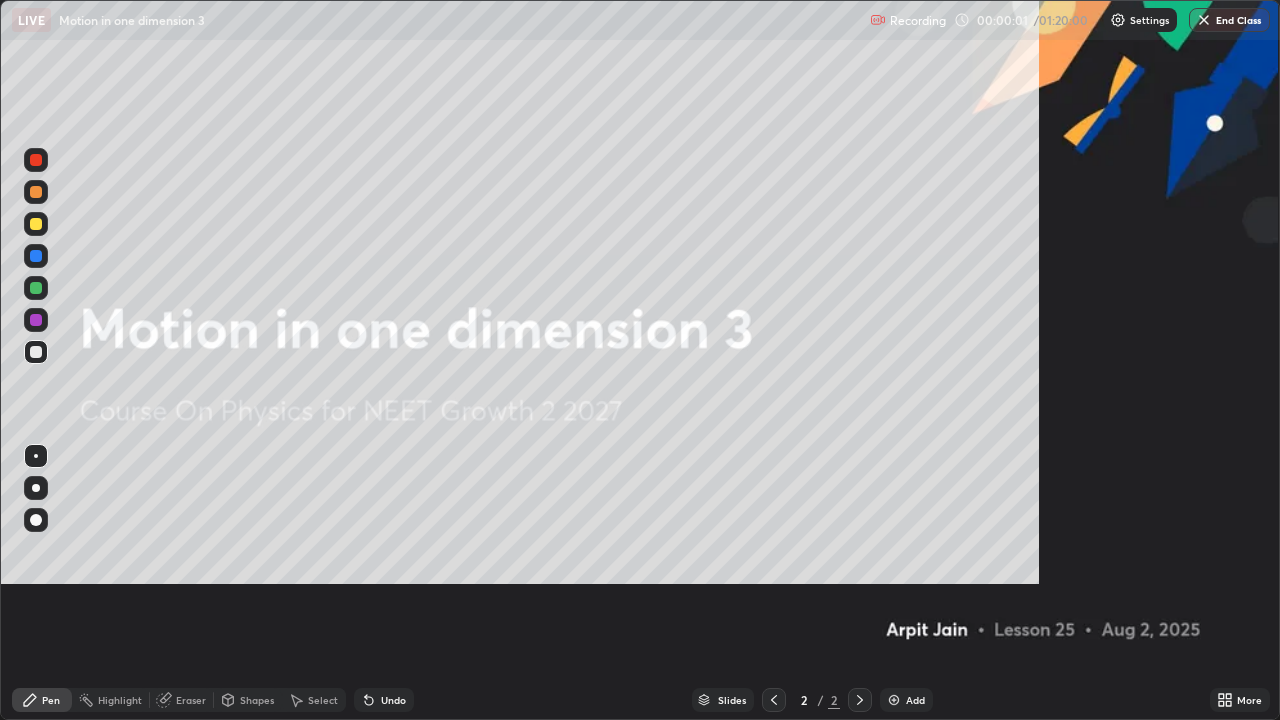 scroll, scrollTop: 99280, scrollLeft: 98720, axis: both 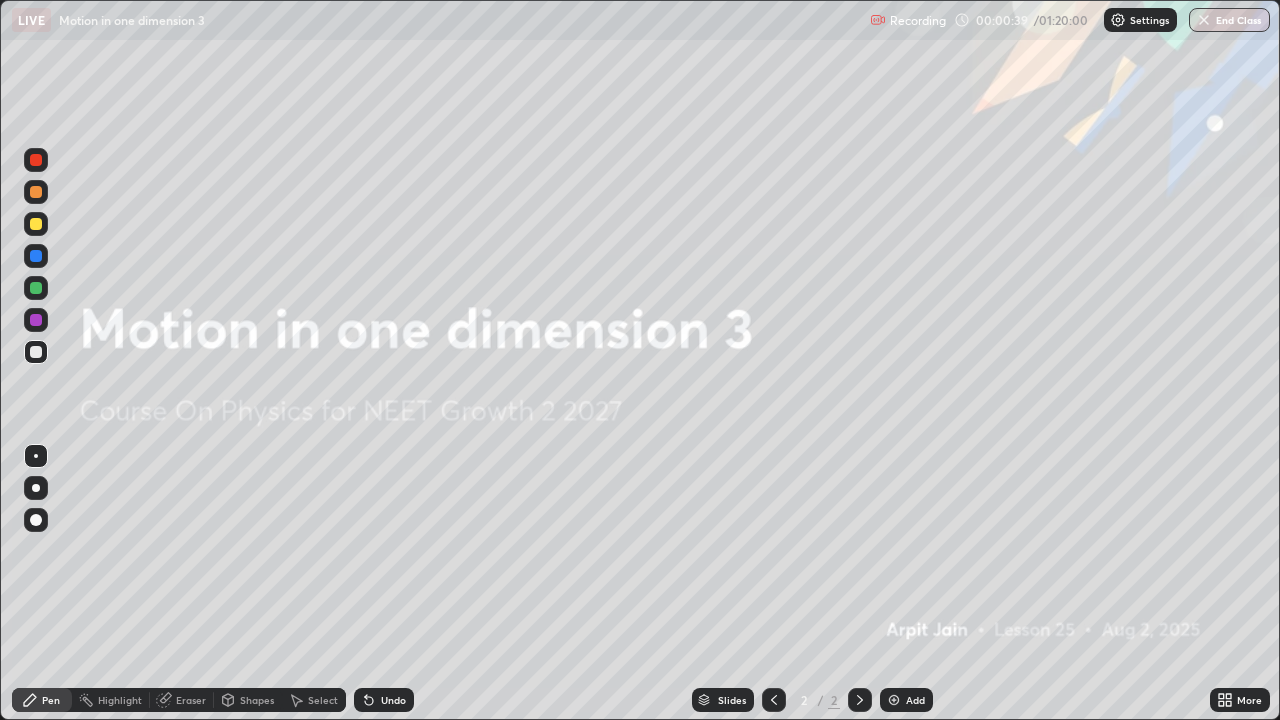 click at bounding box center (894, 700) 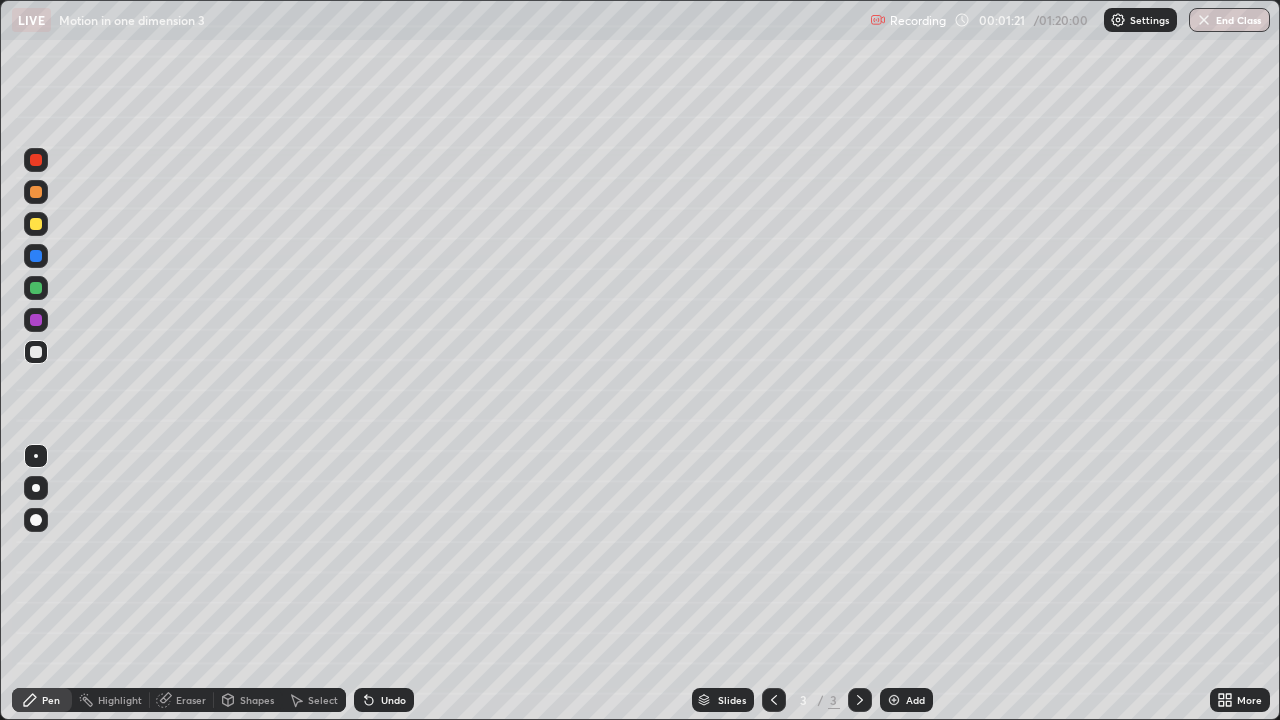 click at bounding box center [36, 224] 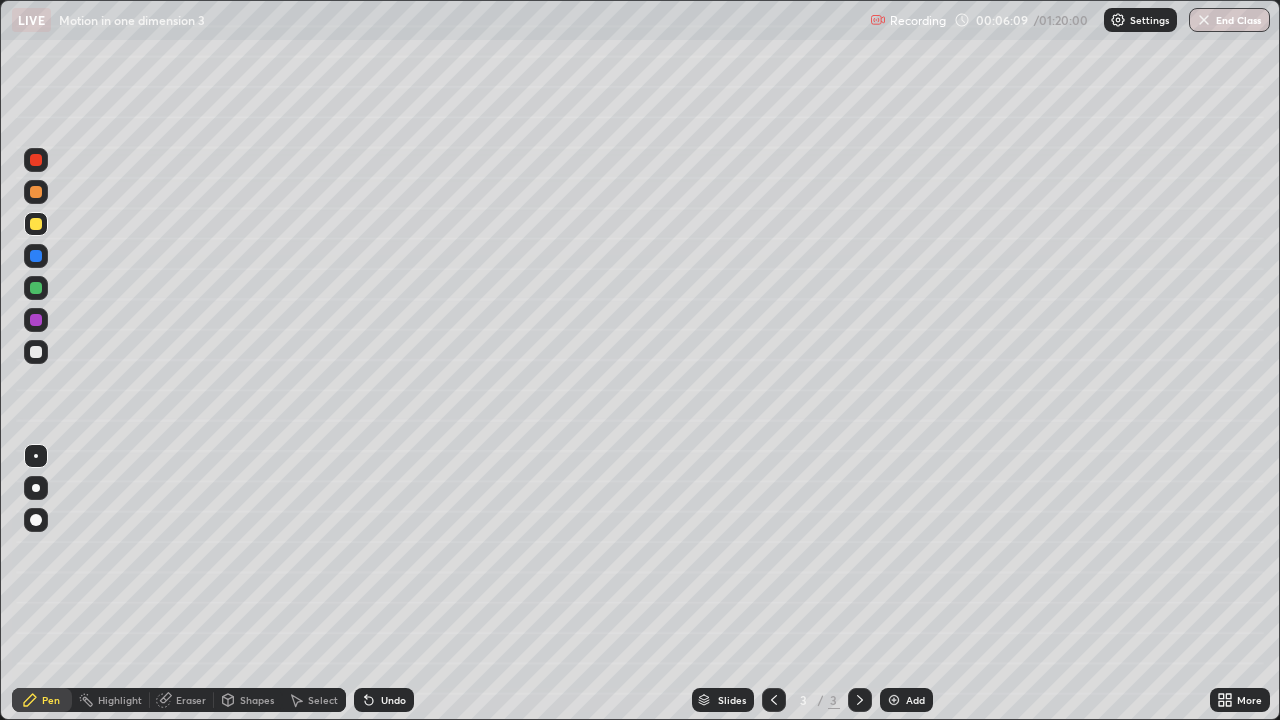 click on "Add" at bounding box center (906, 700) 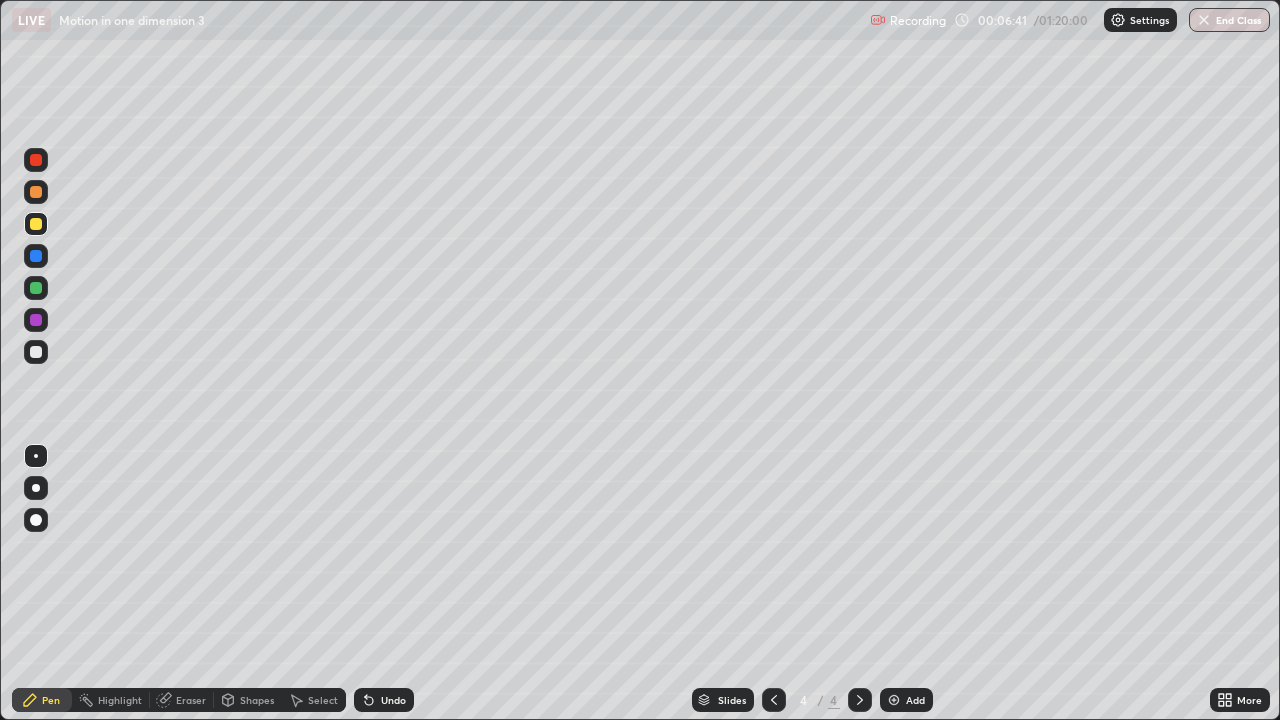 click at bounding box center [36, 224] 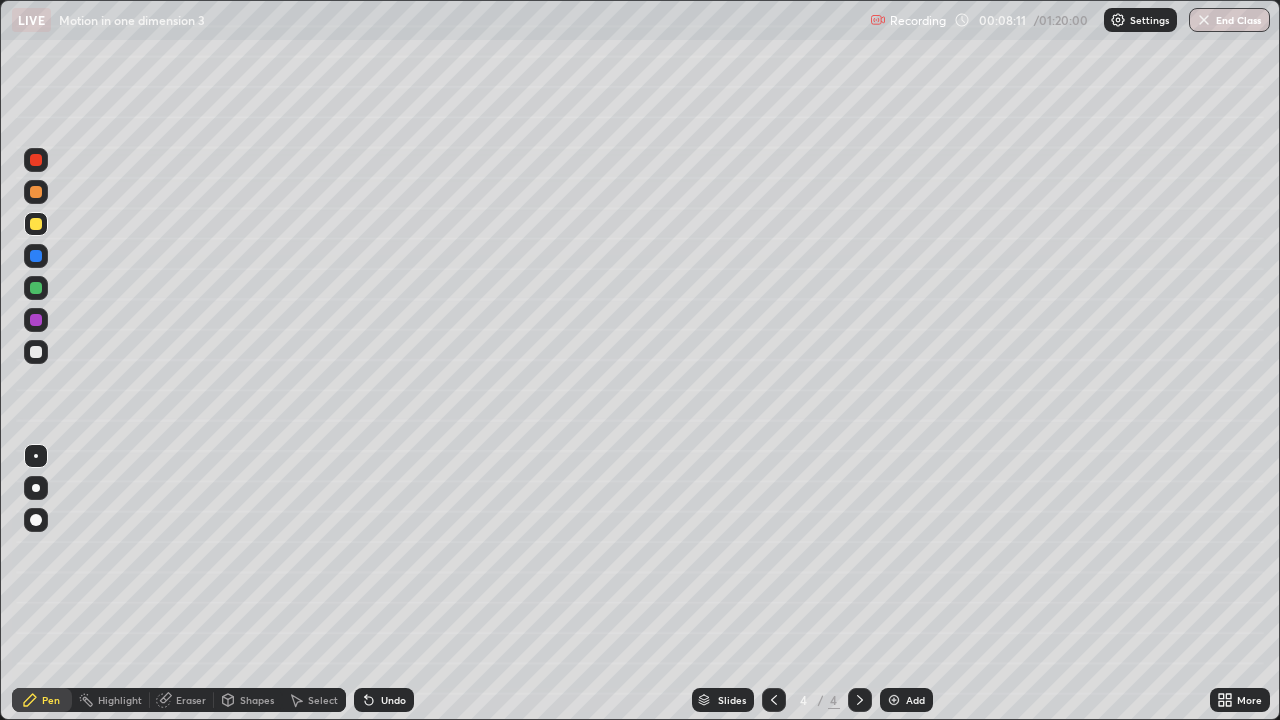 click on "Eraser" at bounding box center (182, 700) 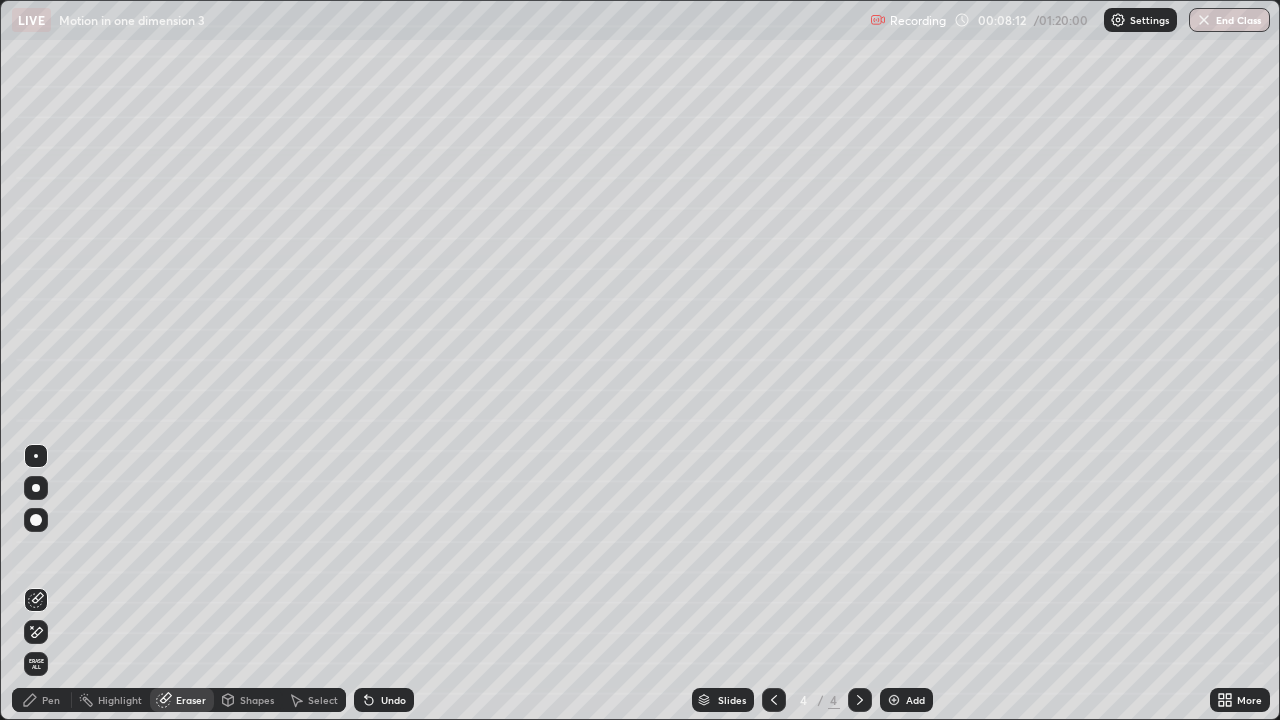 click on "Erase all" at bounding box center [36, 664] 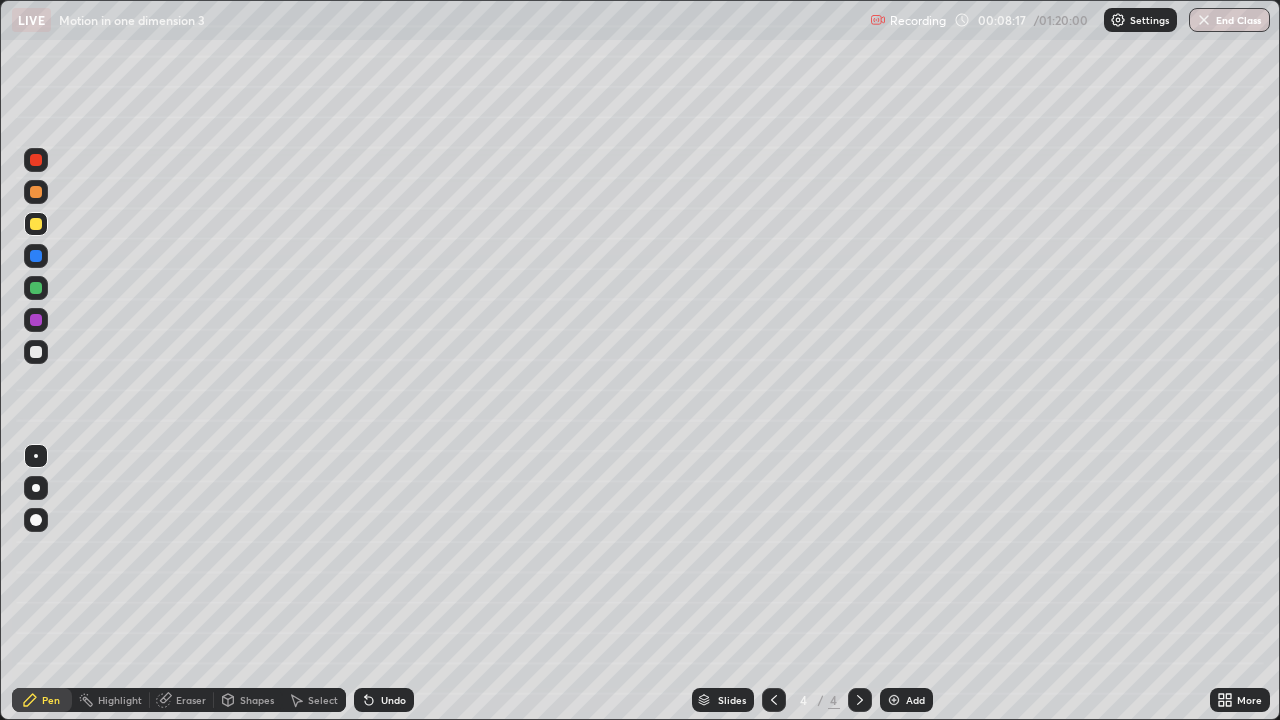 click at bounding box center (36, 352) 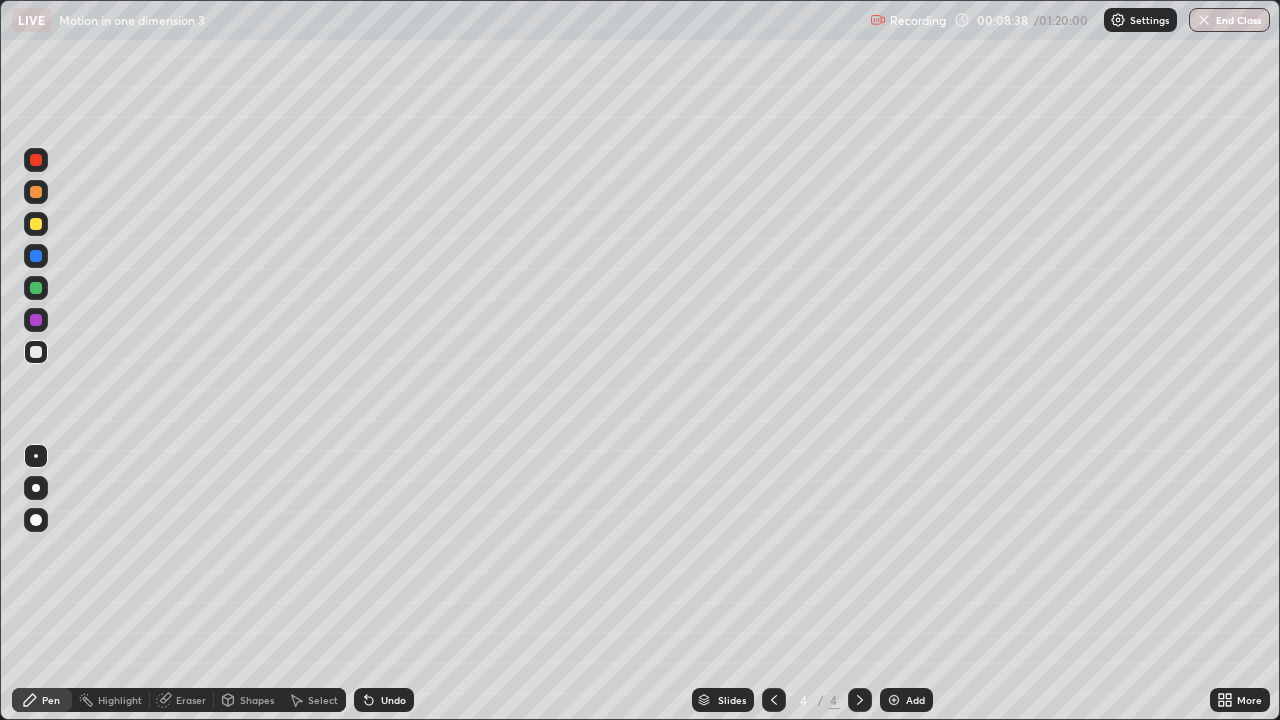 click at bounding box center (36, 224) 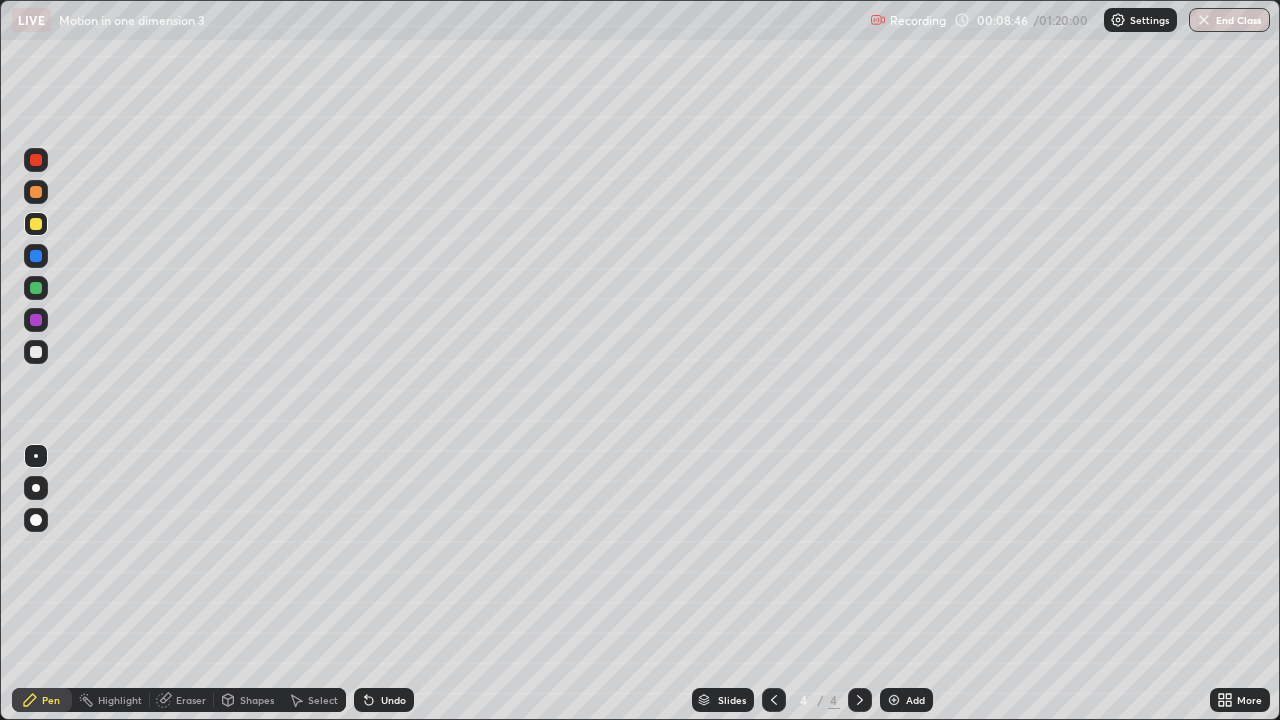 click at bounding box center (36, 352) 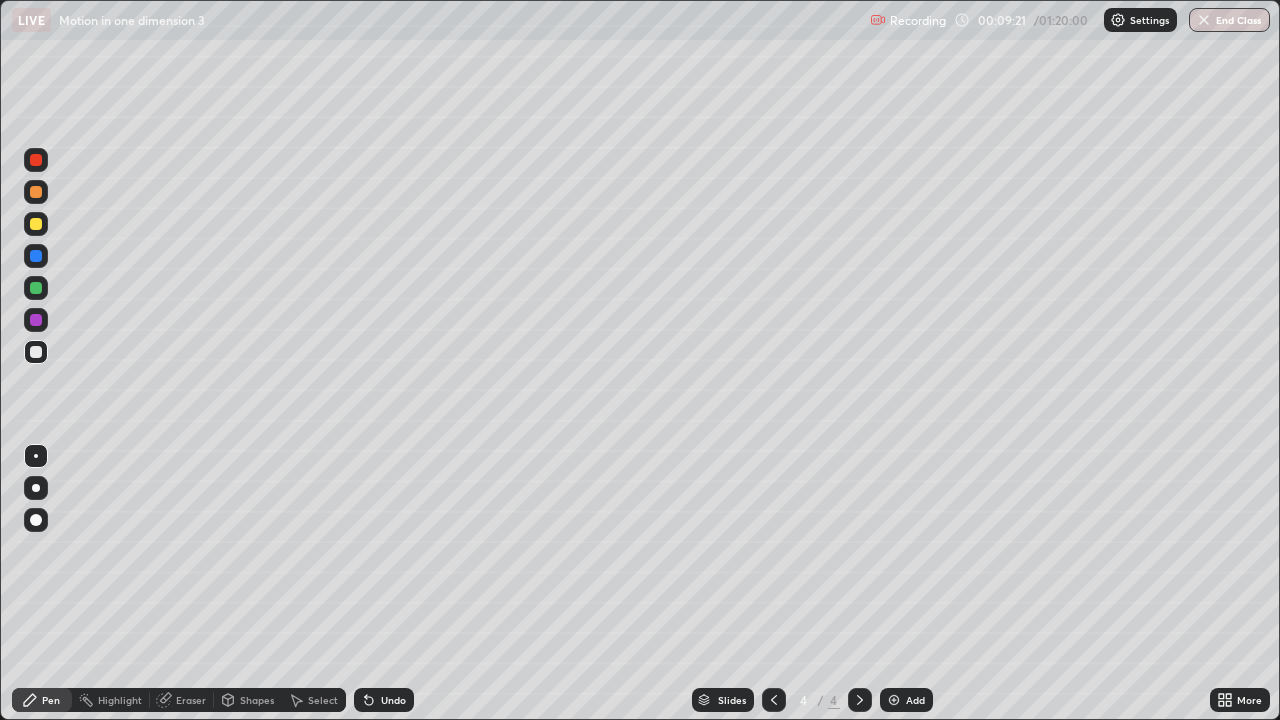 click at bounding box center [36, 224] 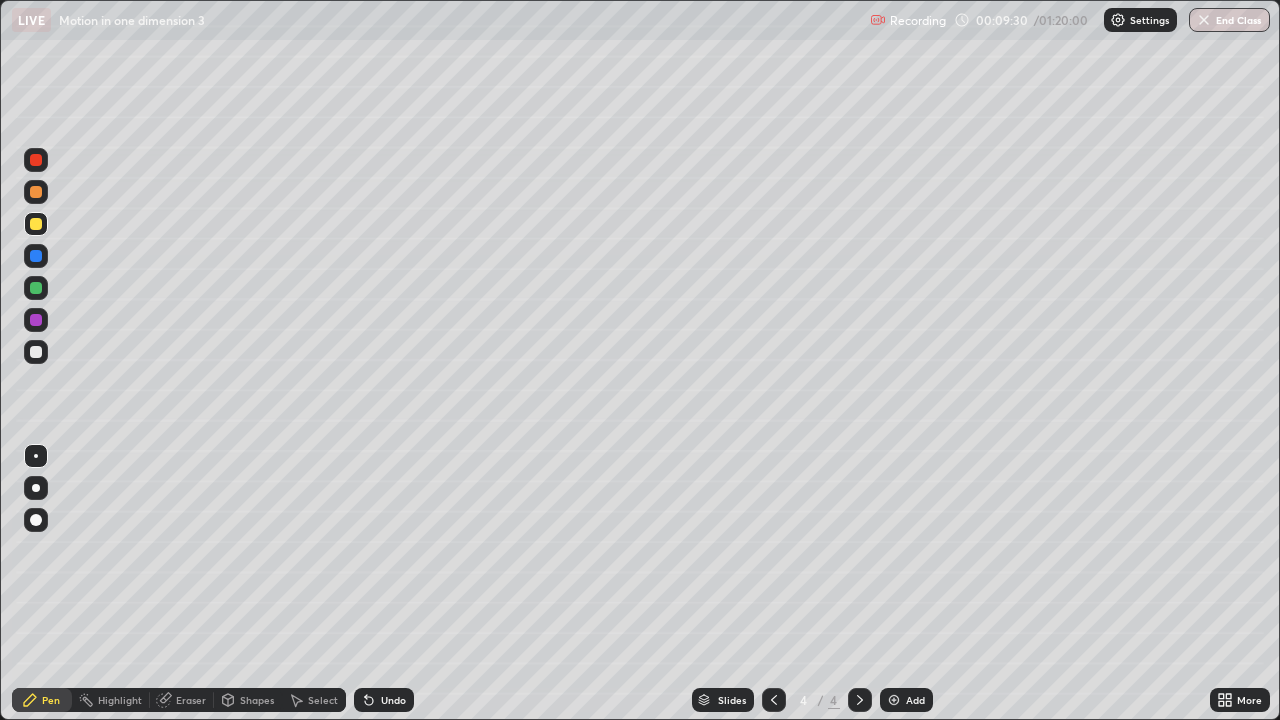 click at bounding box center [36, 488] 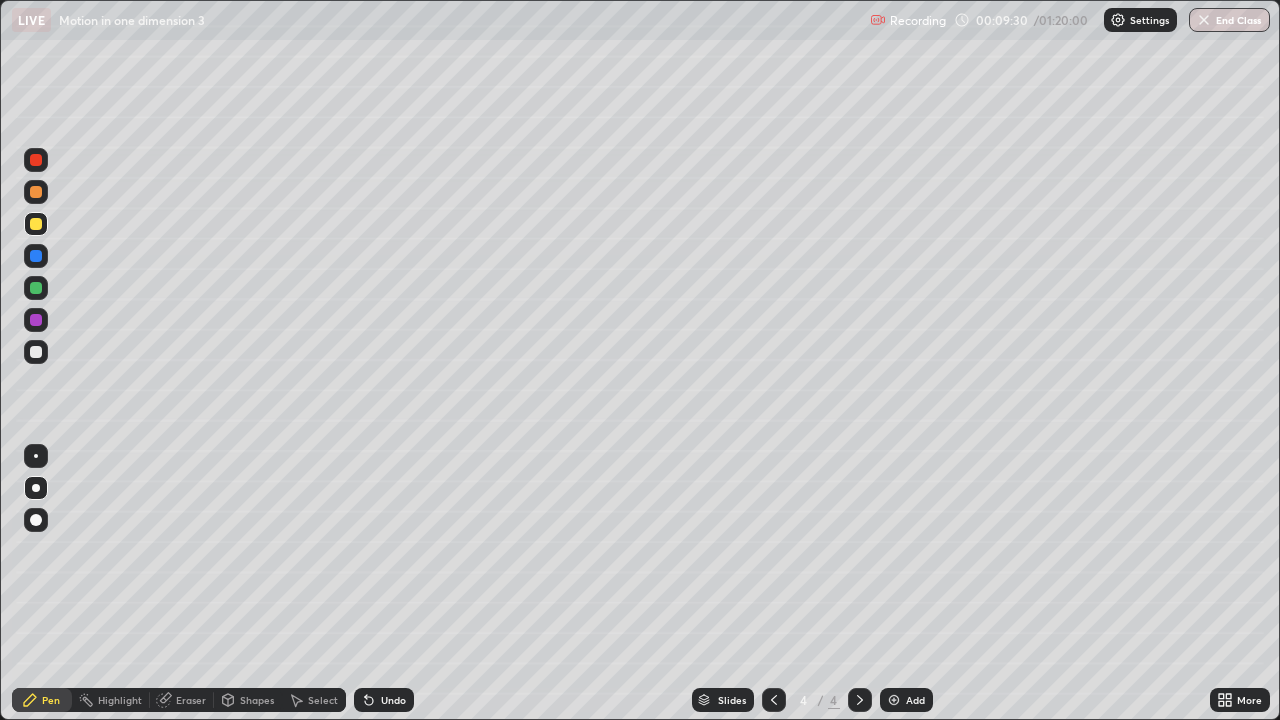 click at bounding box center (36, 352) 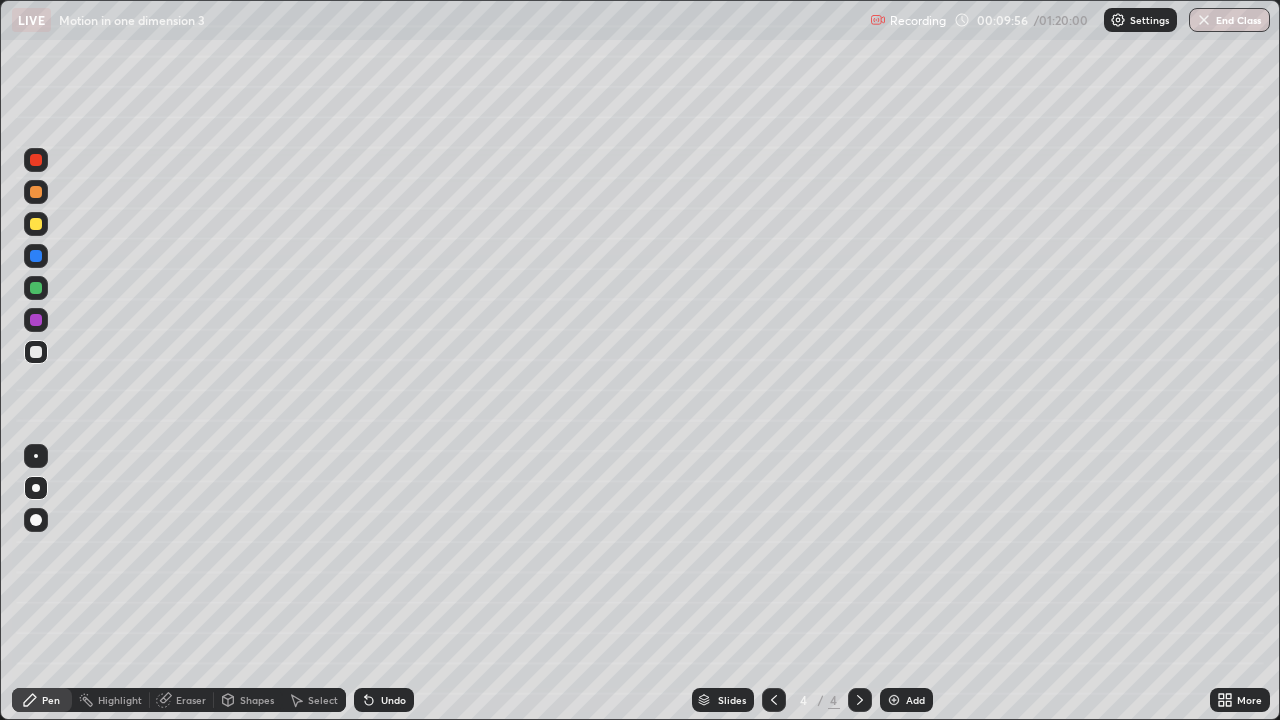 click at bounding box center (36, 352) 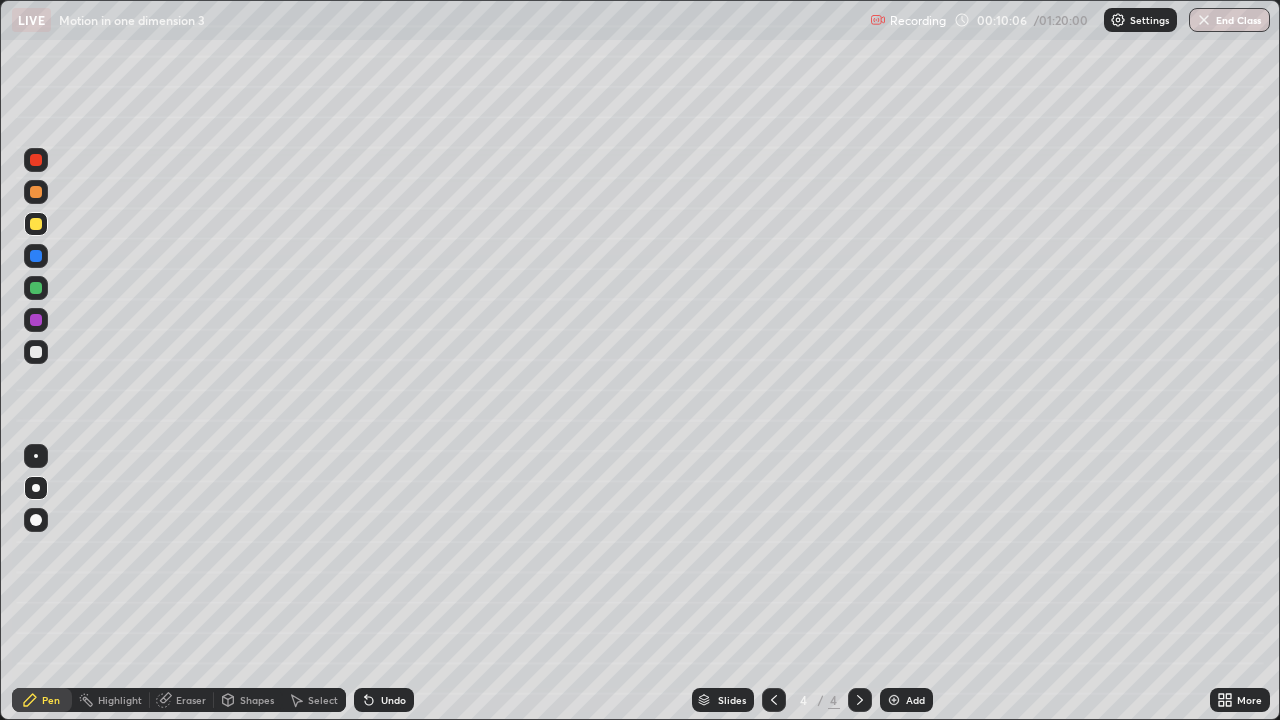 click at bounding box center (36, 256) 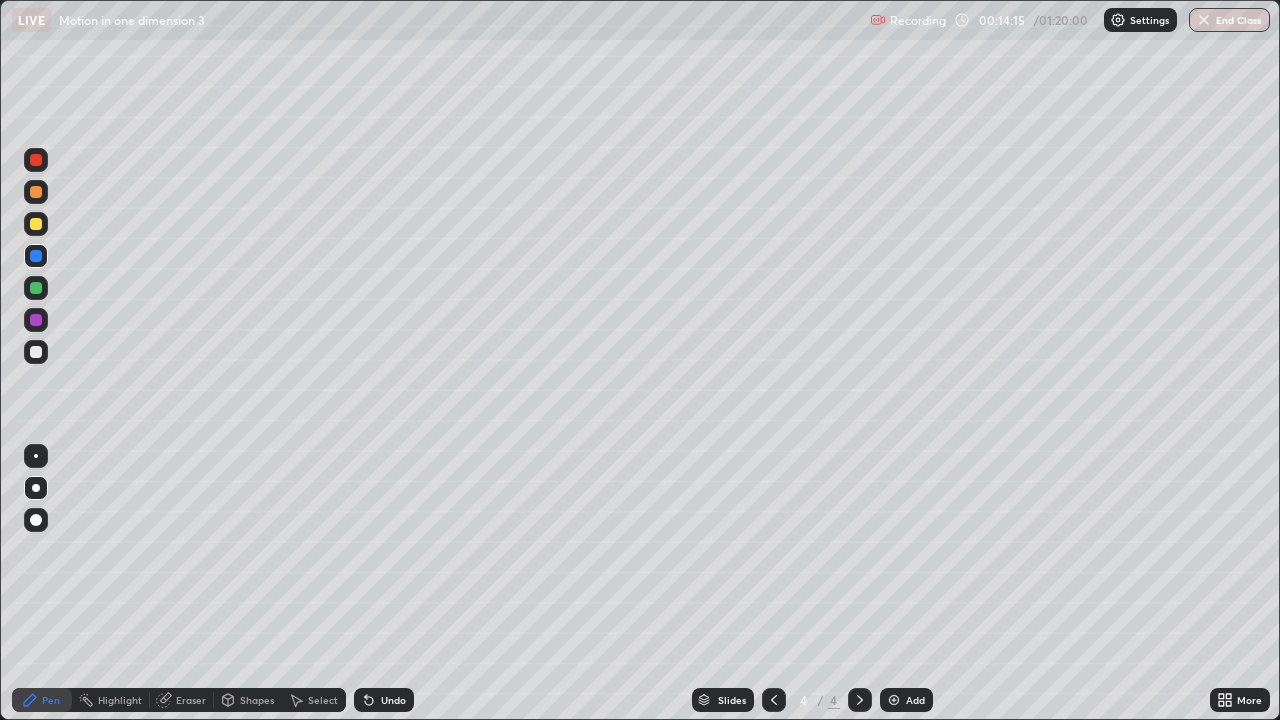 click at bounding box center (894, 700) 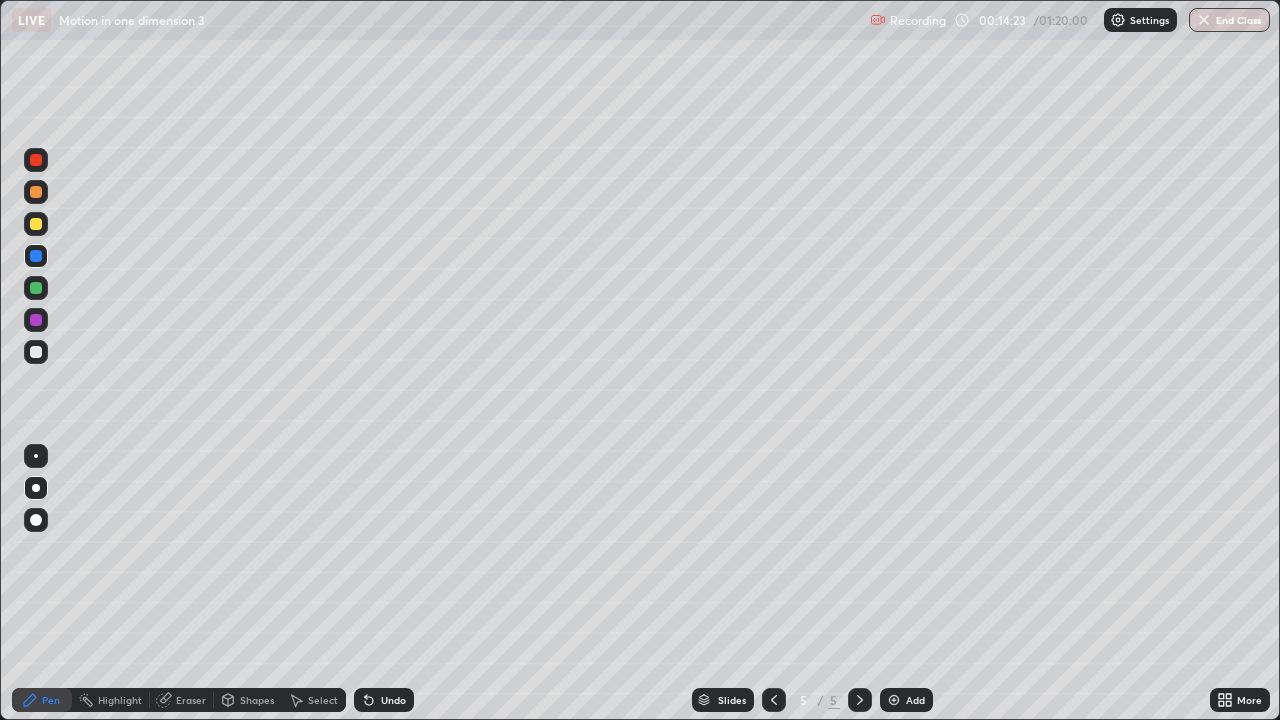 click at bounding box center (36, 224) 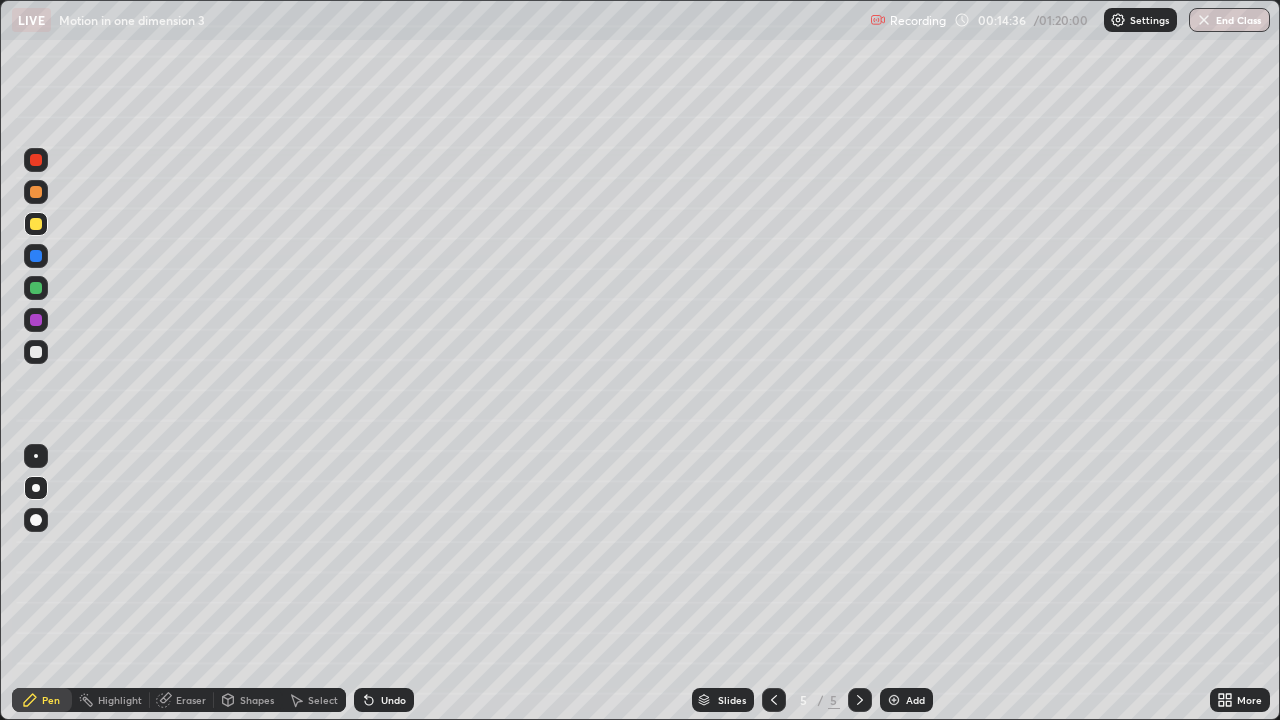click at bounding box center [36, 352] 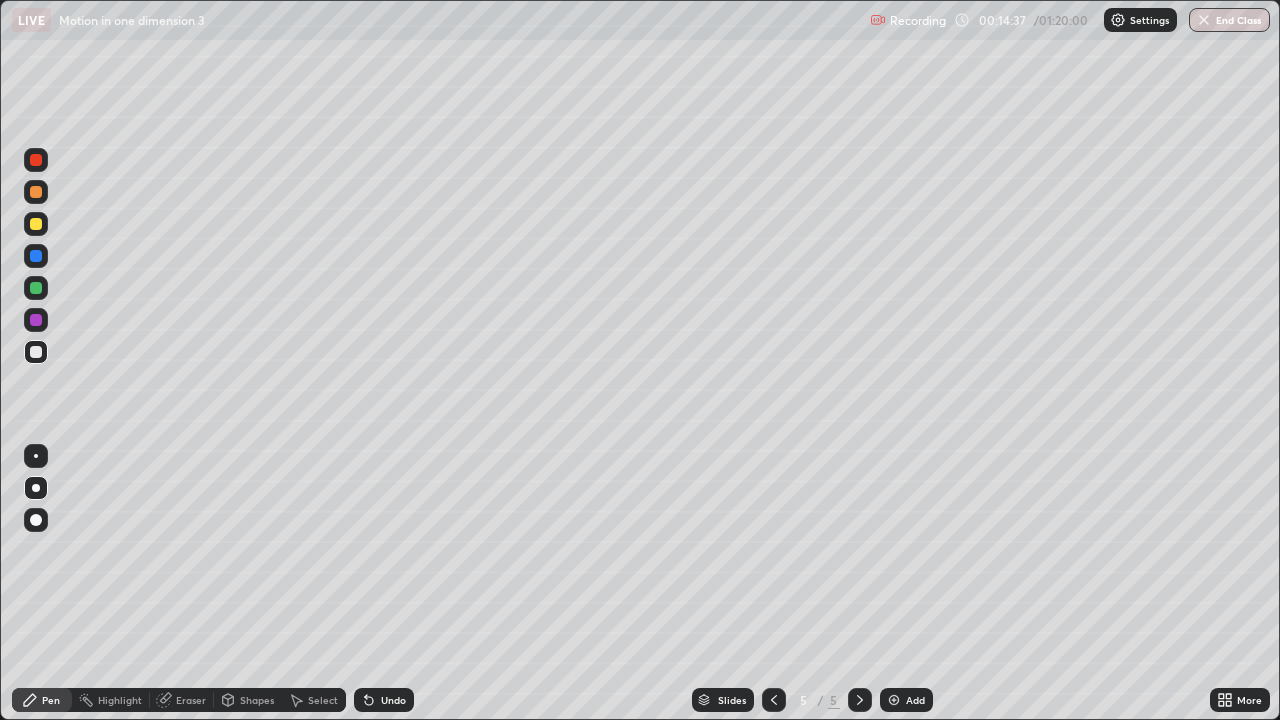 click at bounding box center [36, 456] 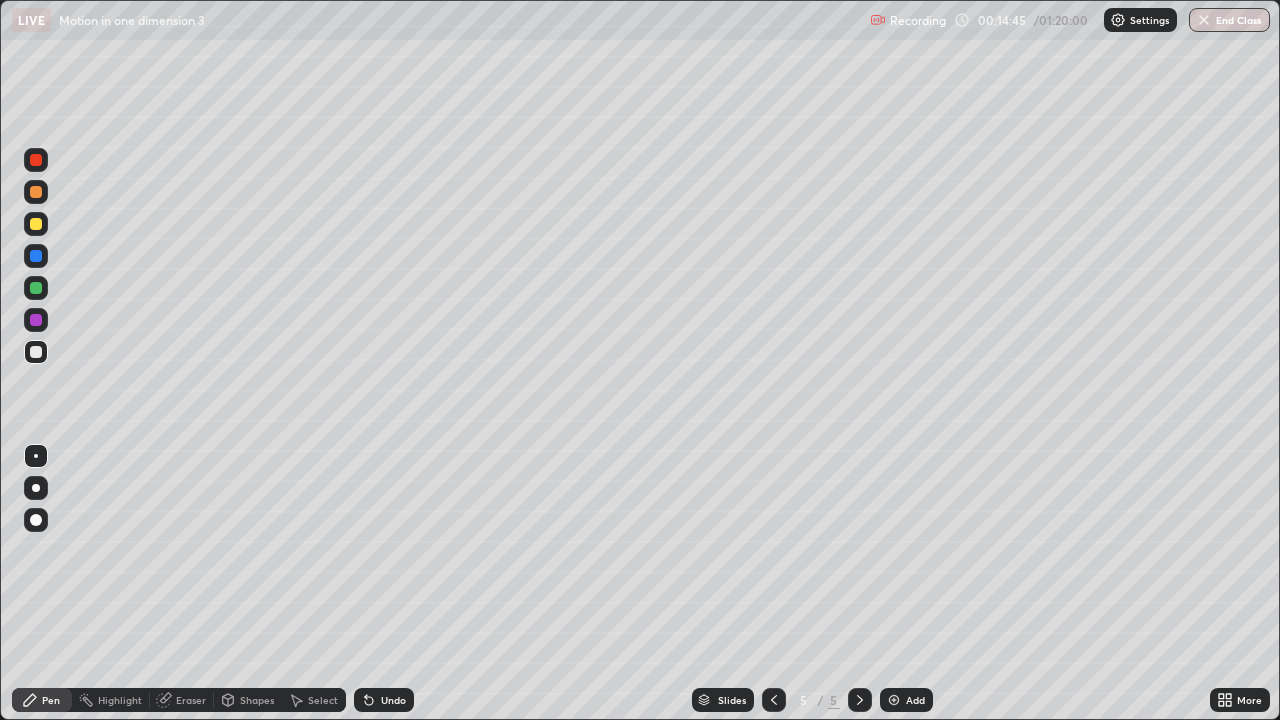 click at bounding box center (36, 288) 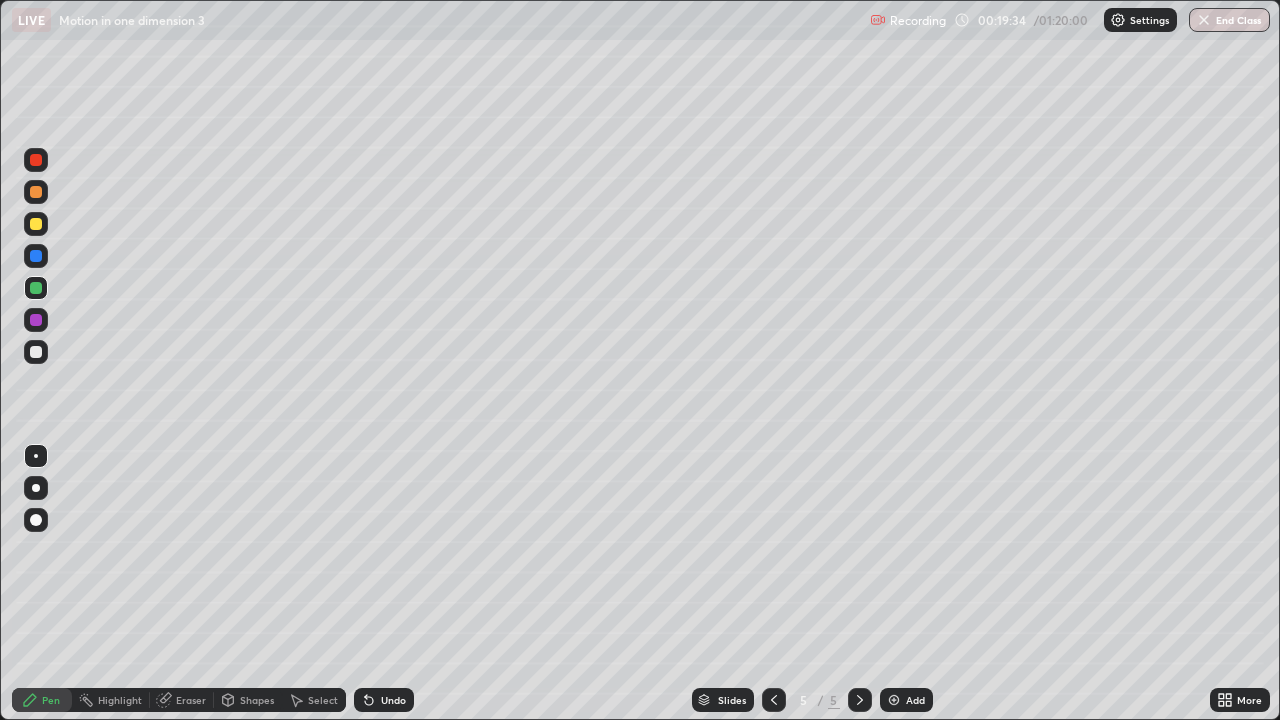 click at bounding box center [894, 700] 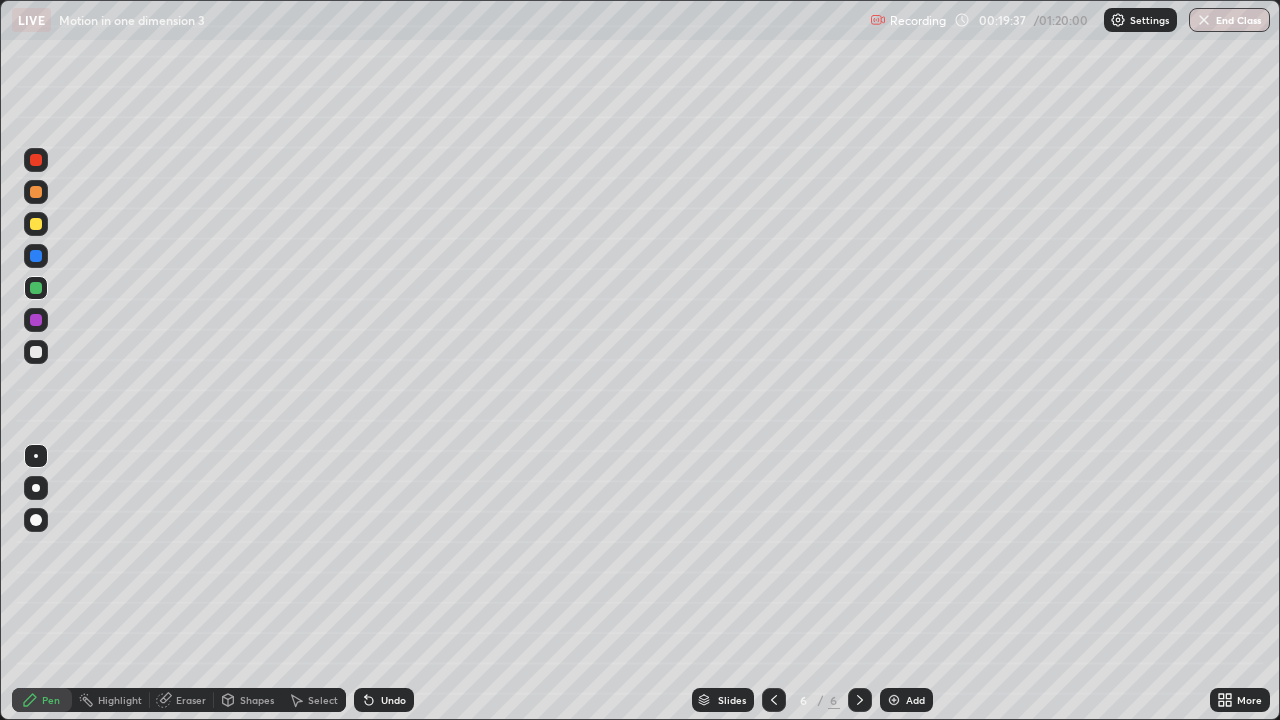 click at bounding box center (36, 352) 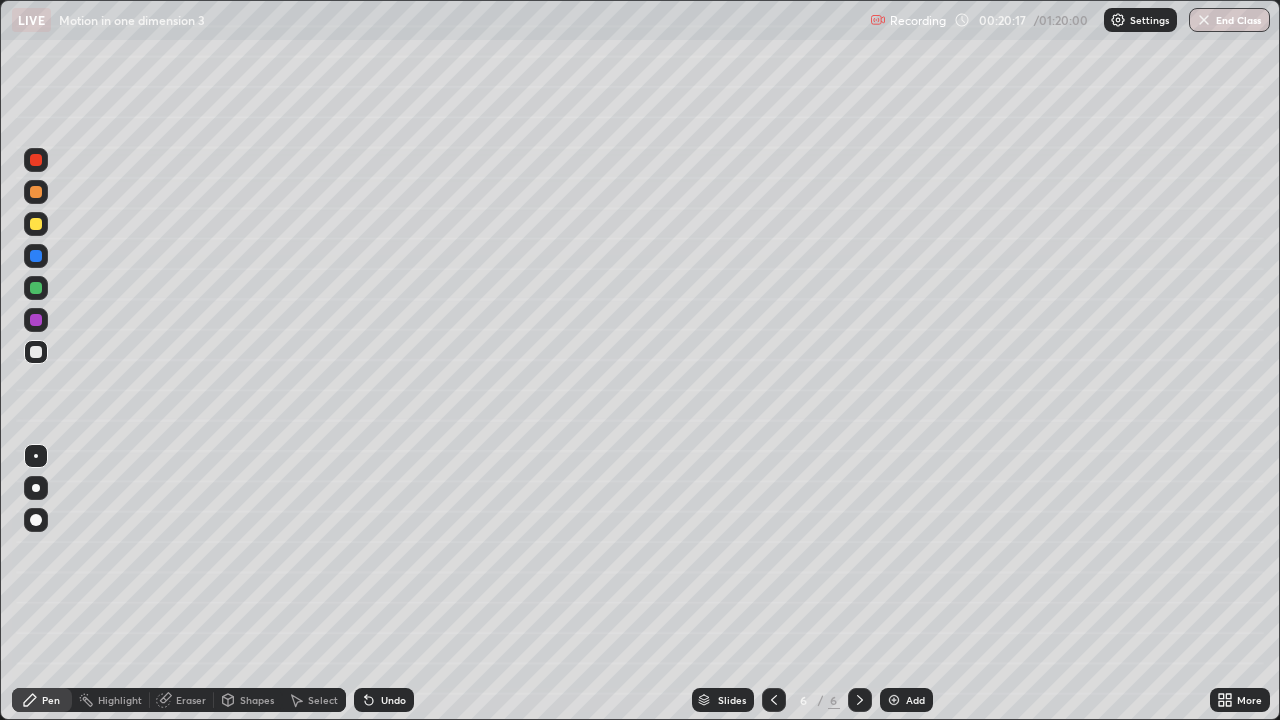 click at bounding box center (36, 224) 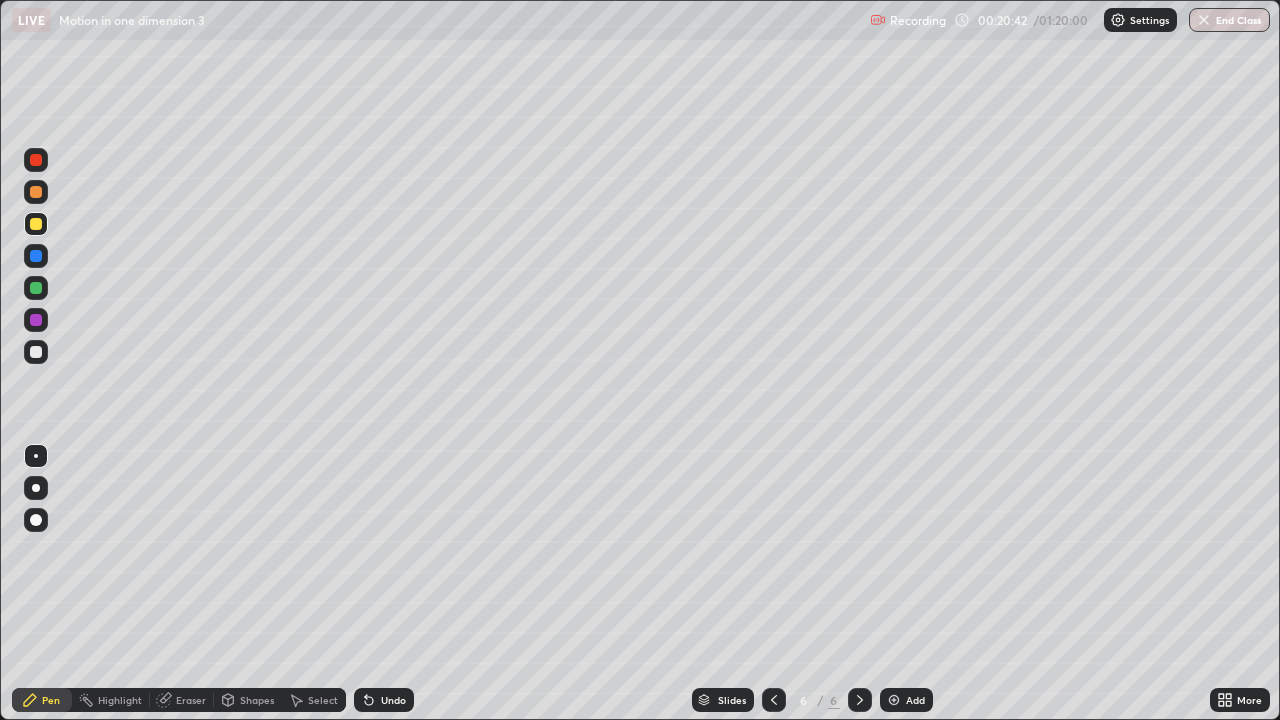 click at bounding box center [36, 288] 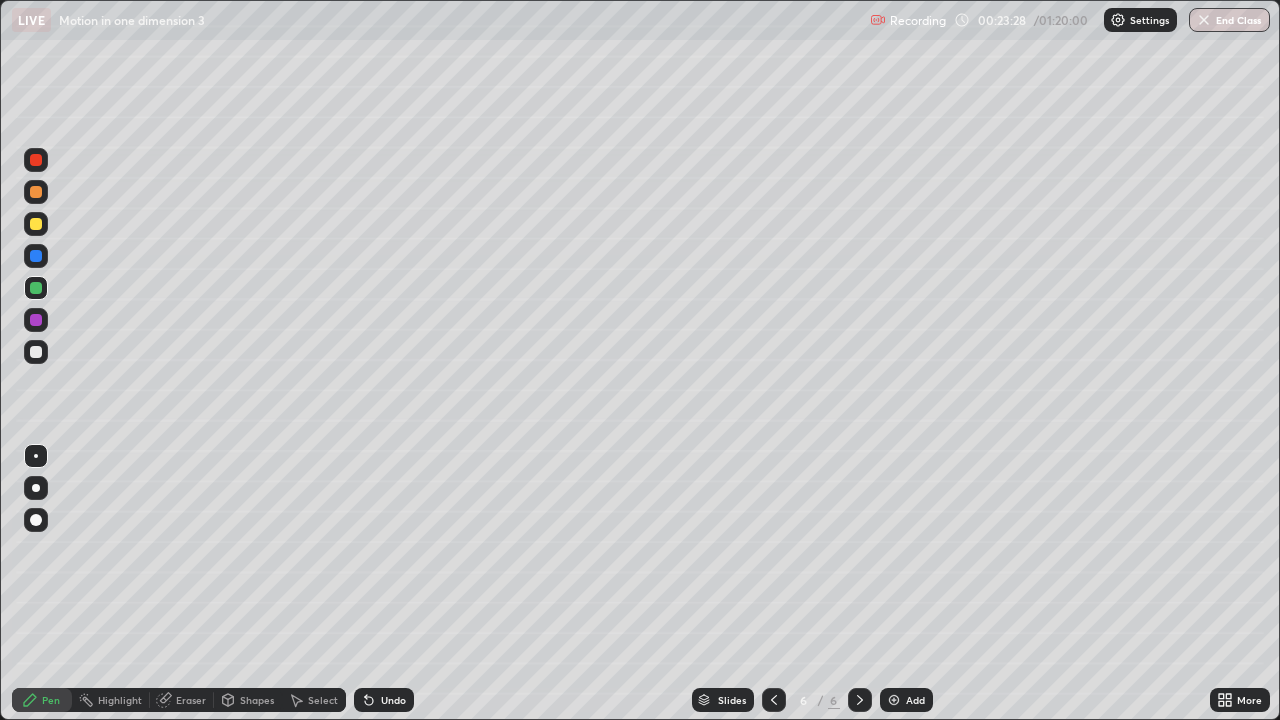 click at bounding box center (894, 700) 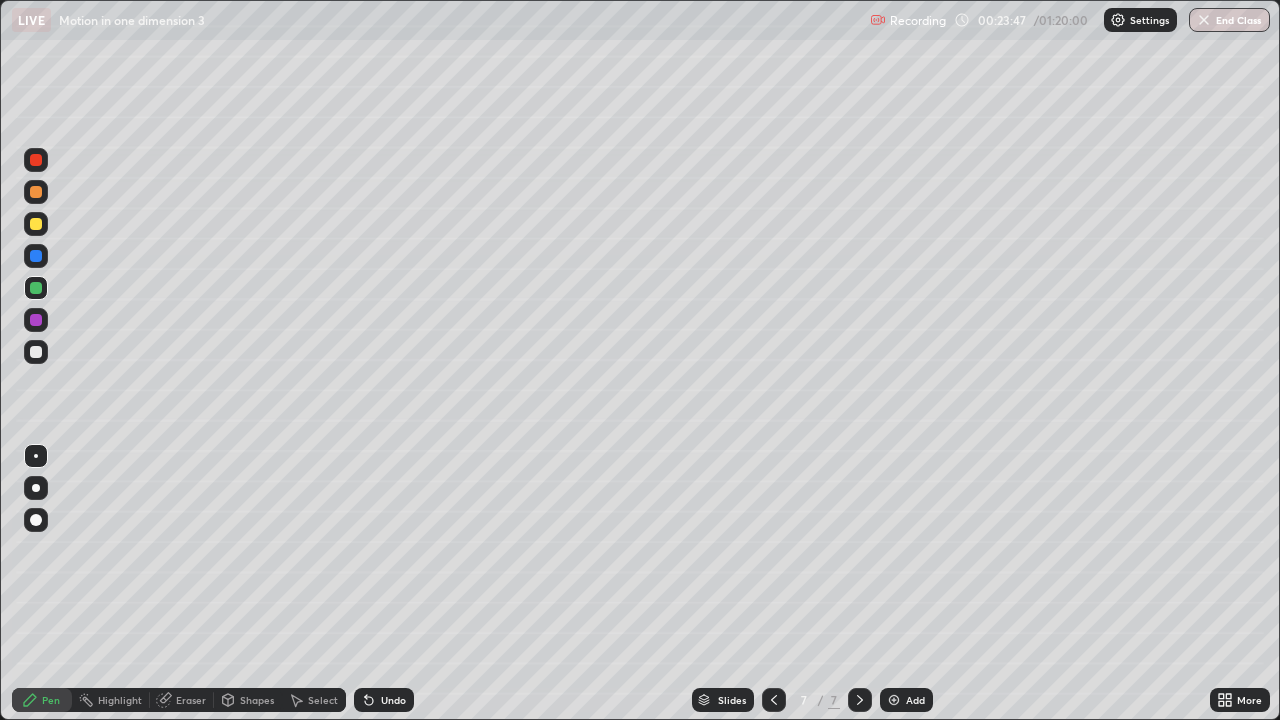 click at bounding box center [36, 256] 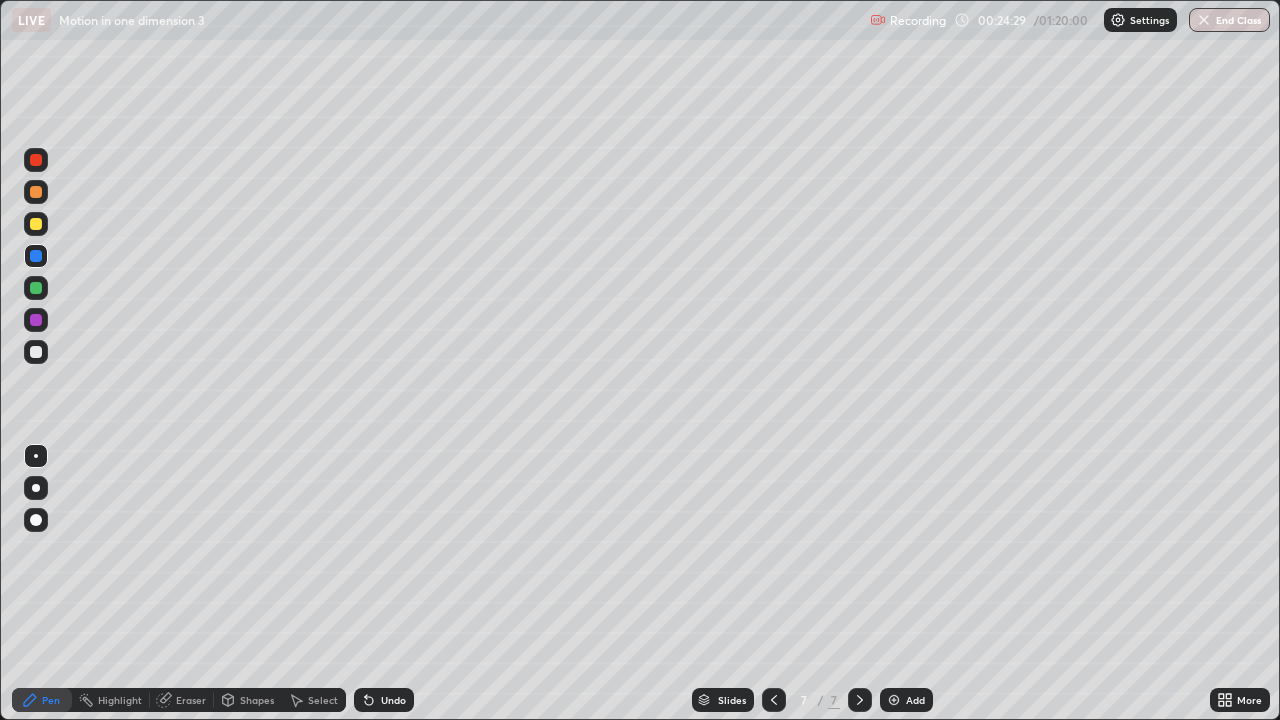 click at bounding box center (36, 224) 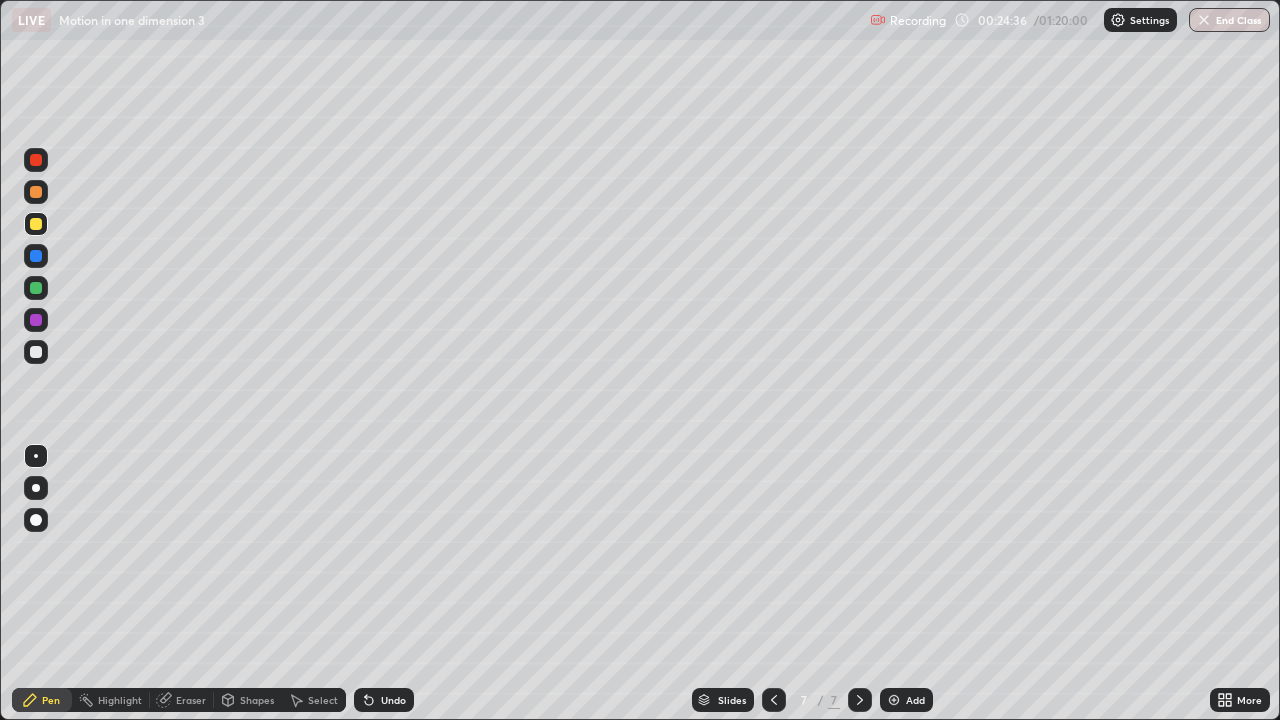 click on "Undo" at bounding box center [393, 700] 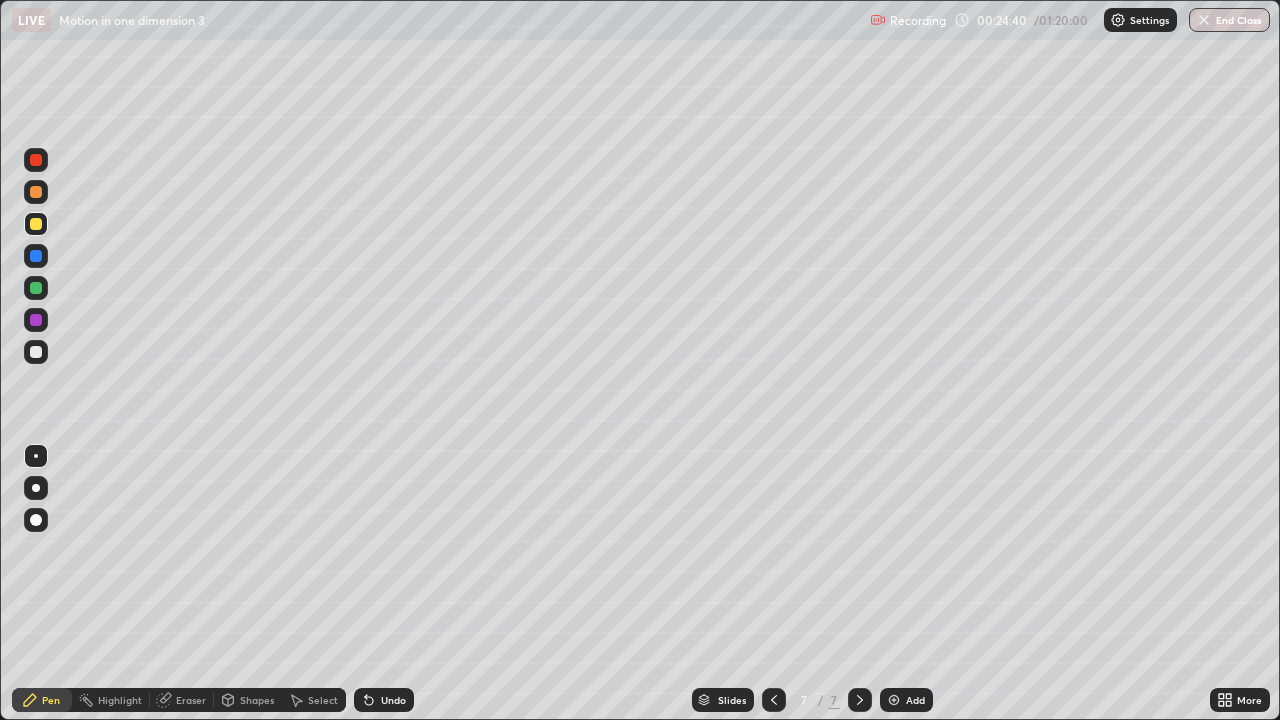 click at bounding box center [36, 256] 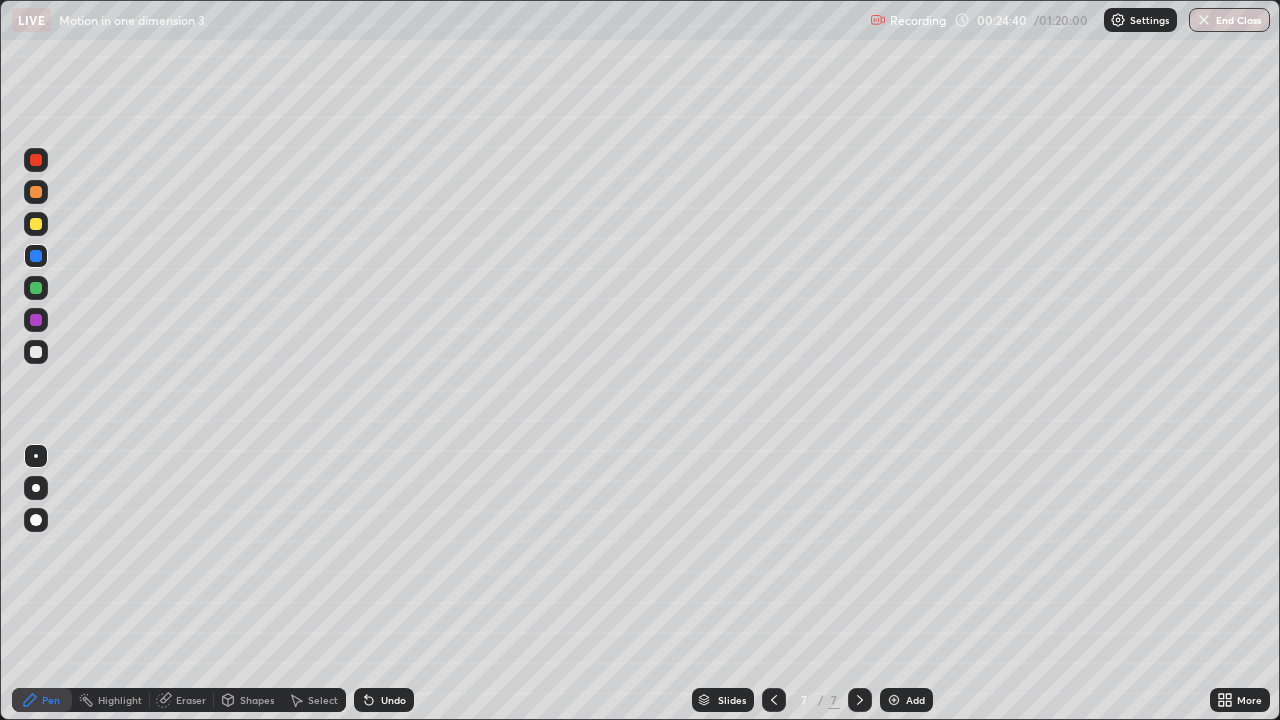 click at bounding box center (36, 288) 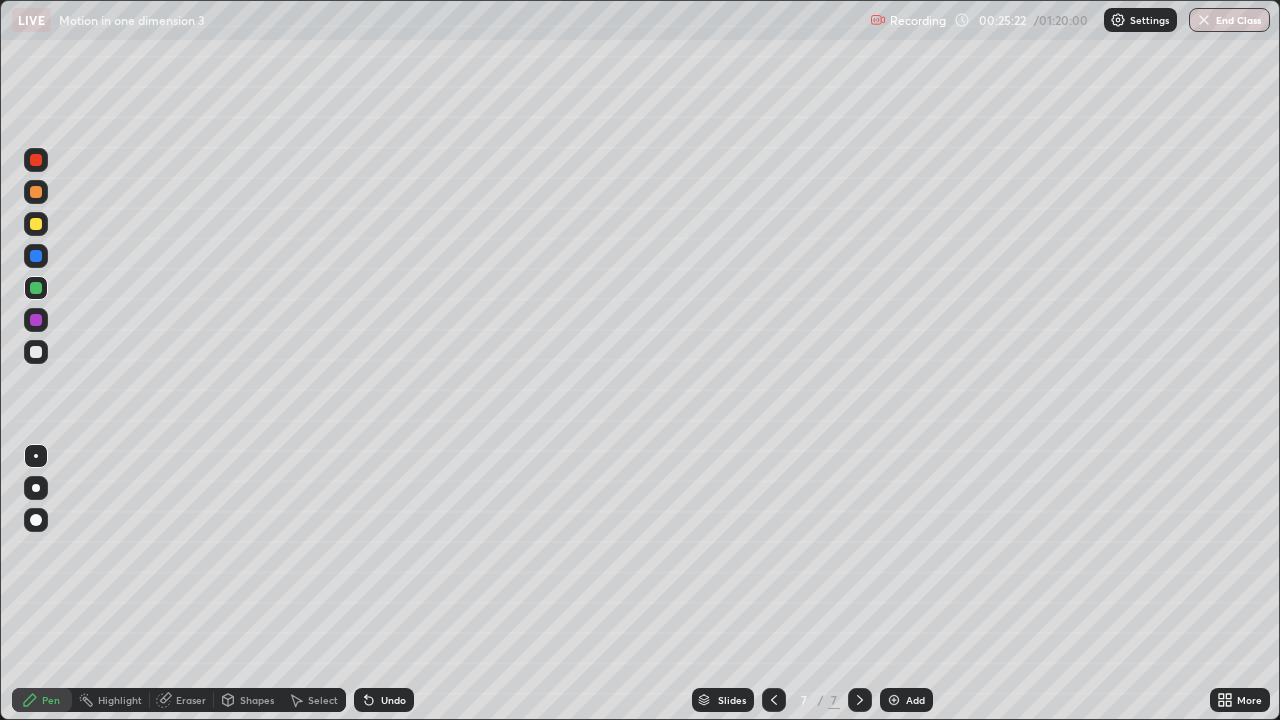 click at bounding box center (36, 352) 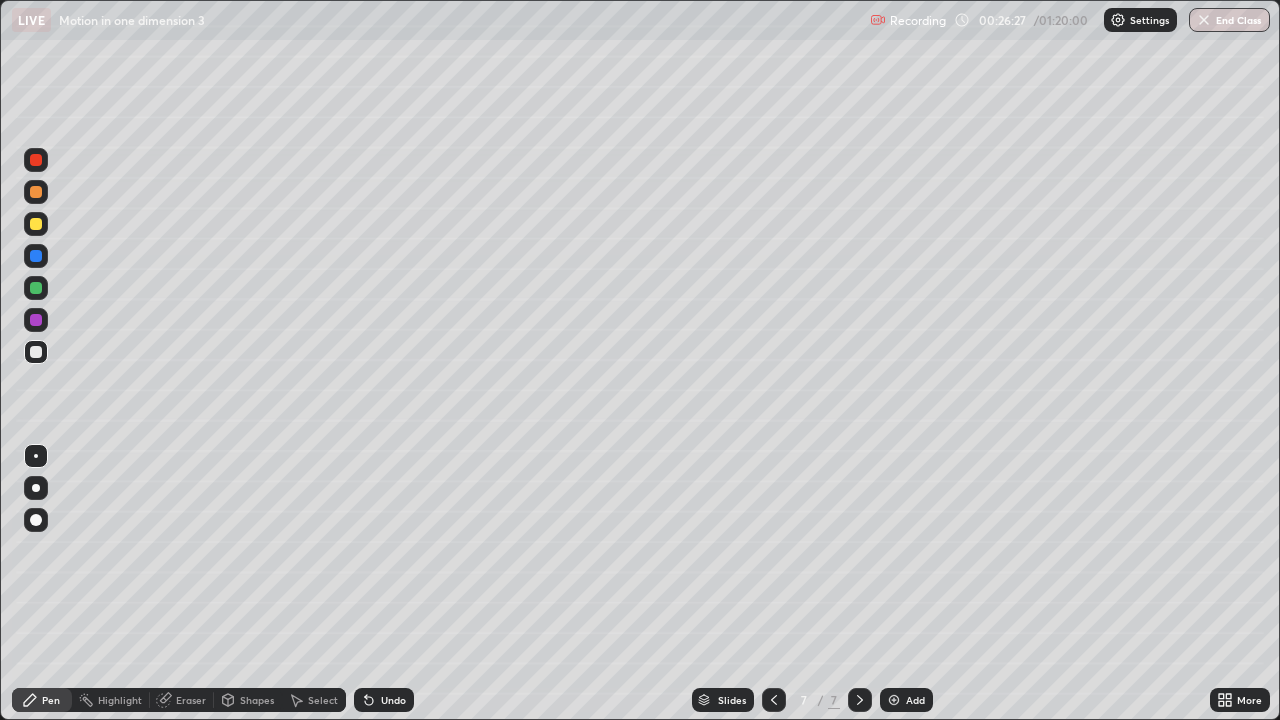 click on "Add" at bounding box center [915, 700] 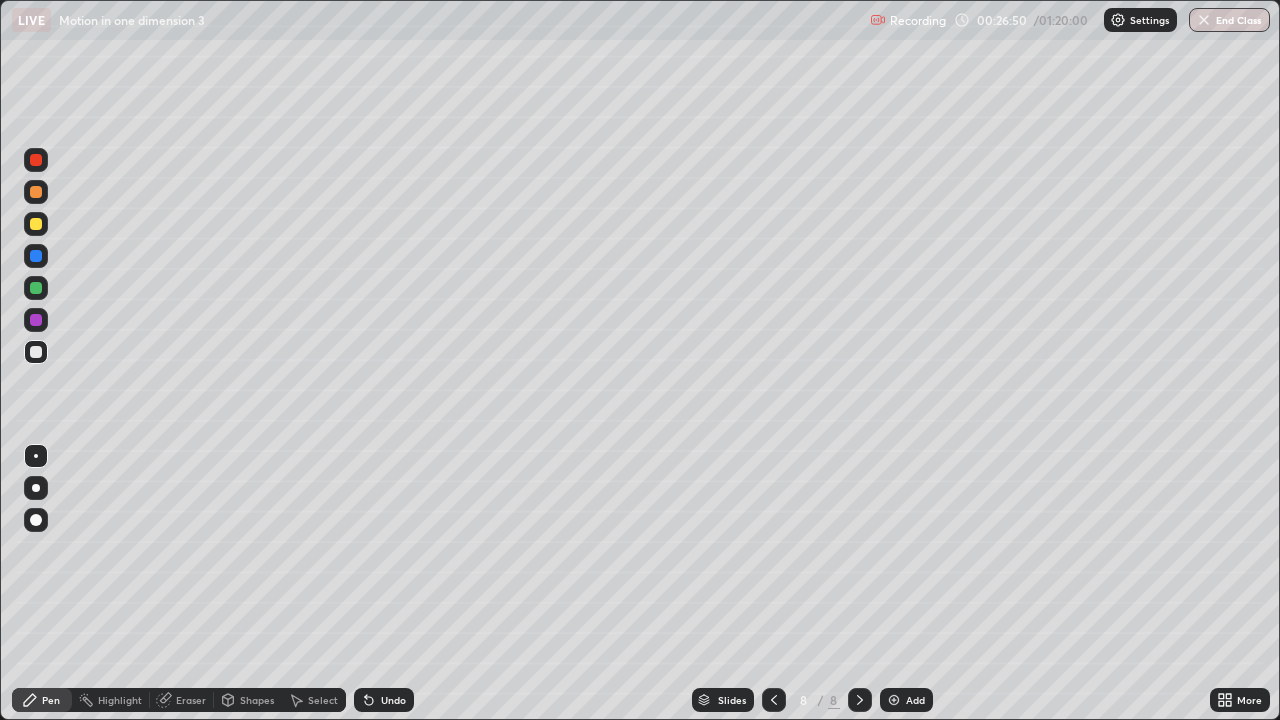 click at bounding box center [36, 224] 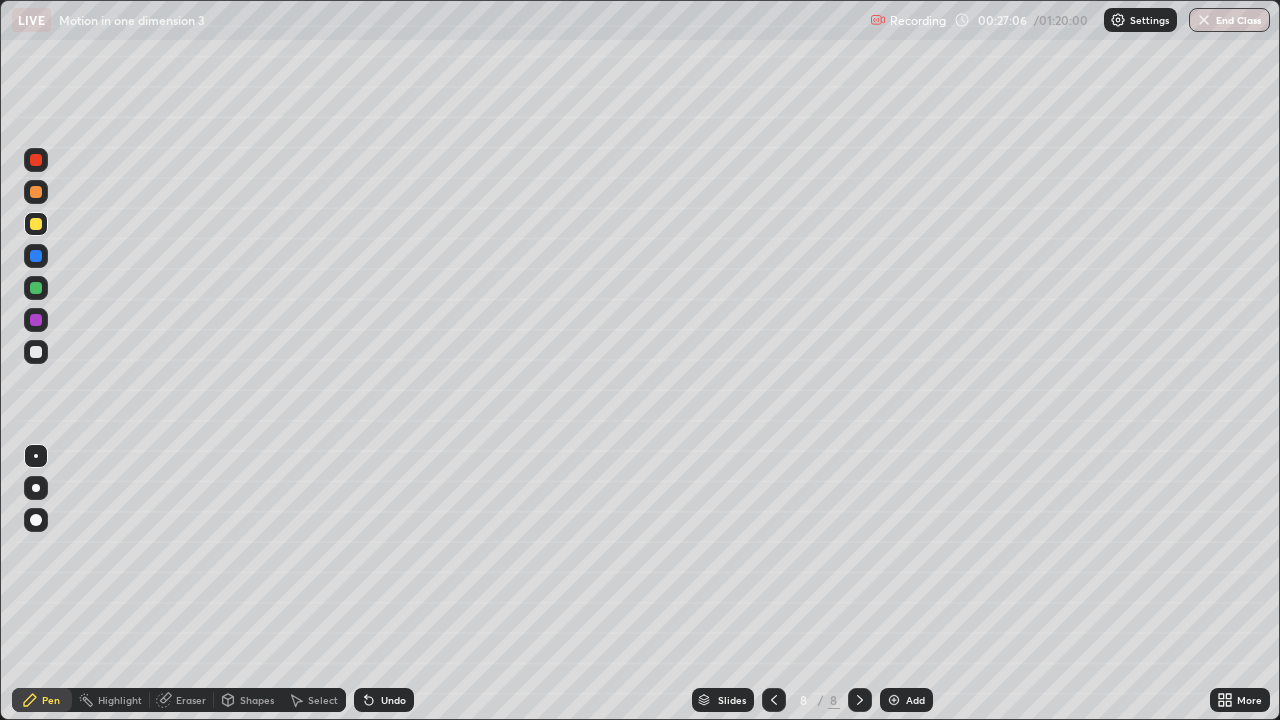 click 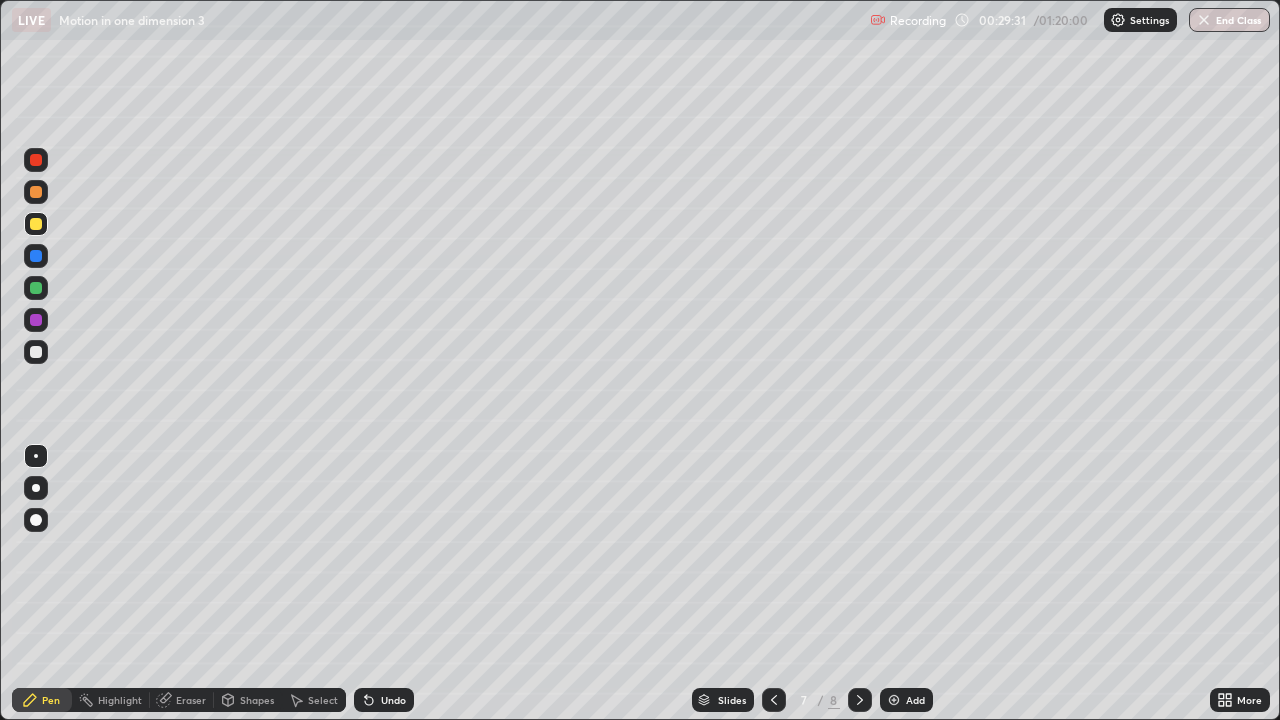 click 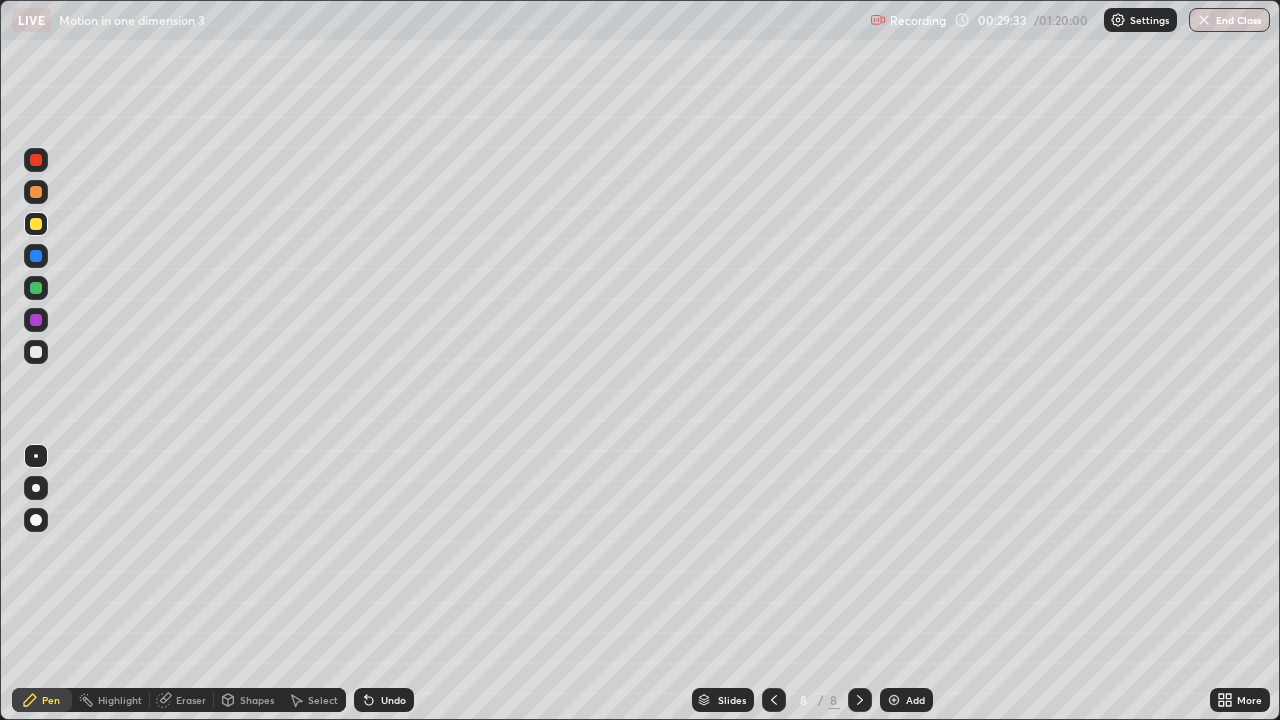click on "Eraser" at bounding box center [191, 700] 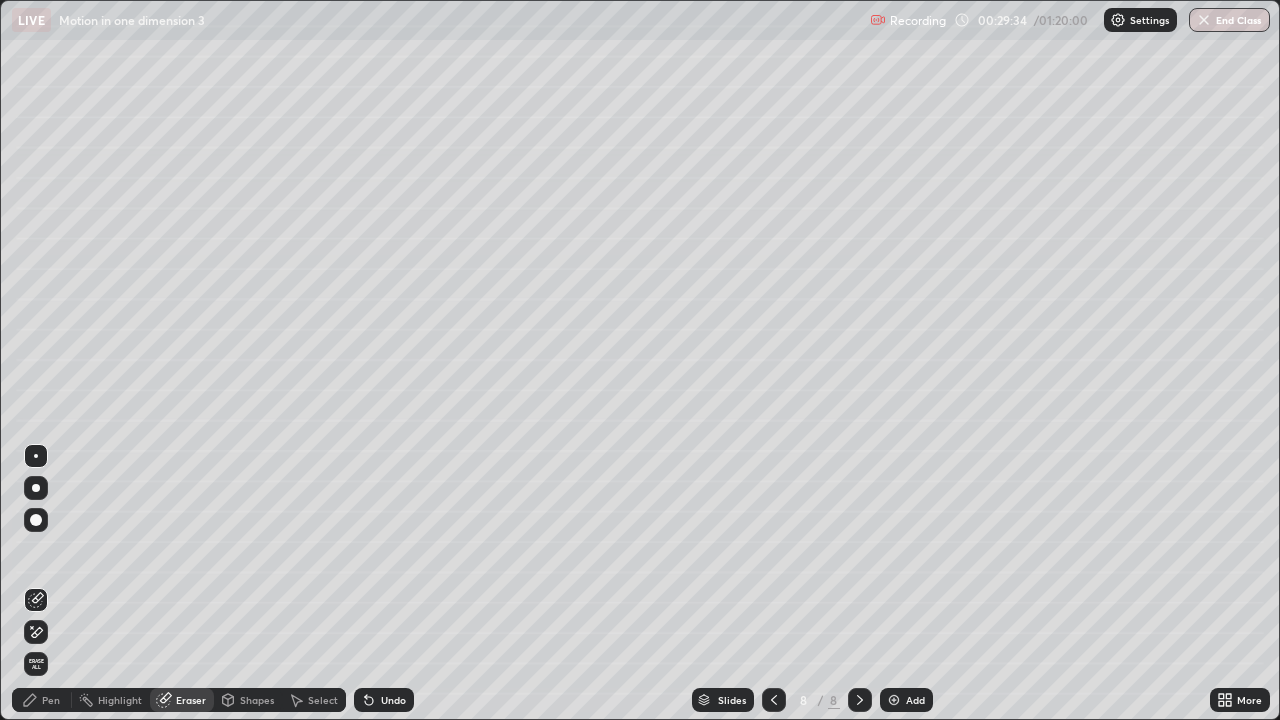 click on "Erase all" at bounding box center [36, 664] 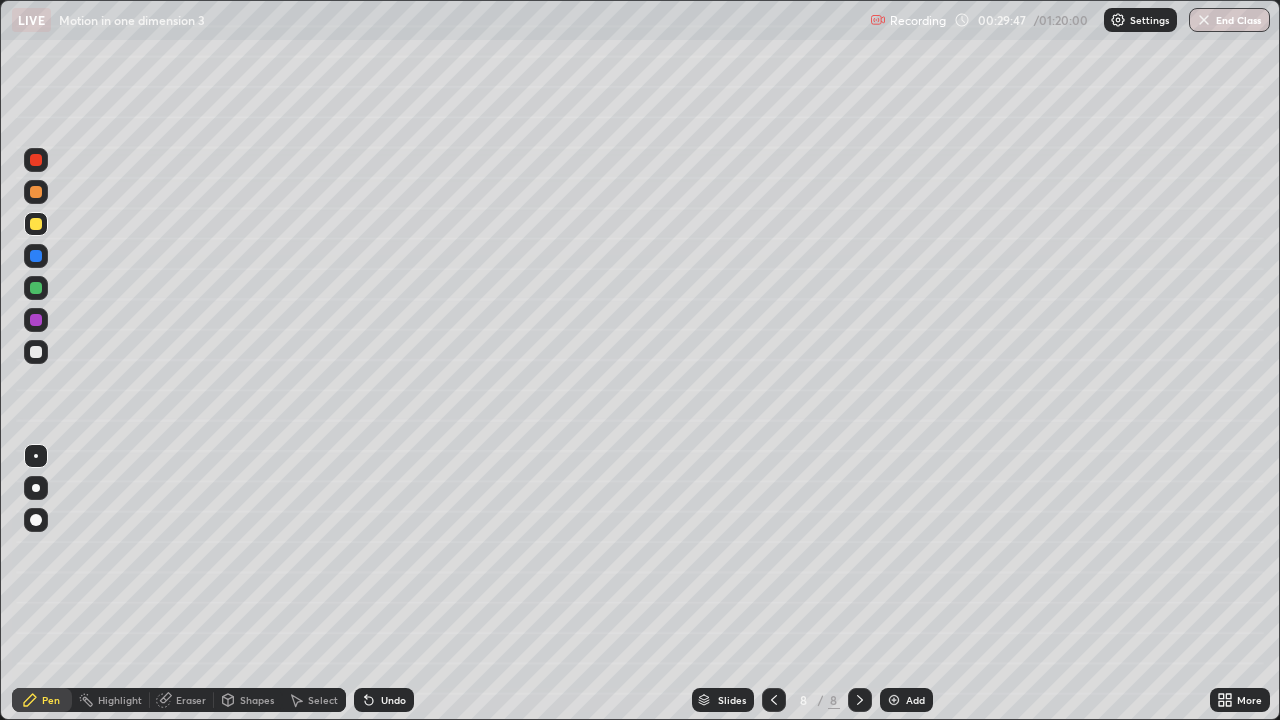 click at bounding box center (36, 160) 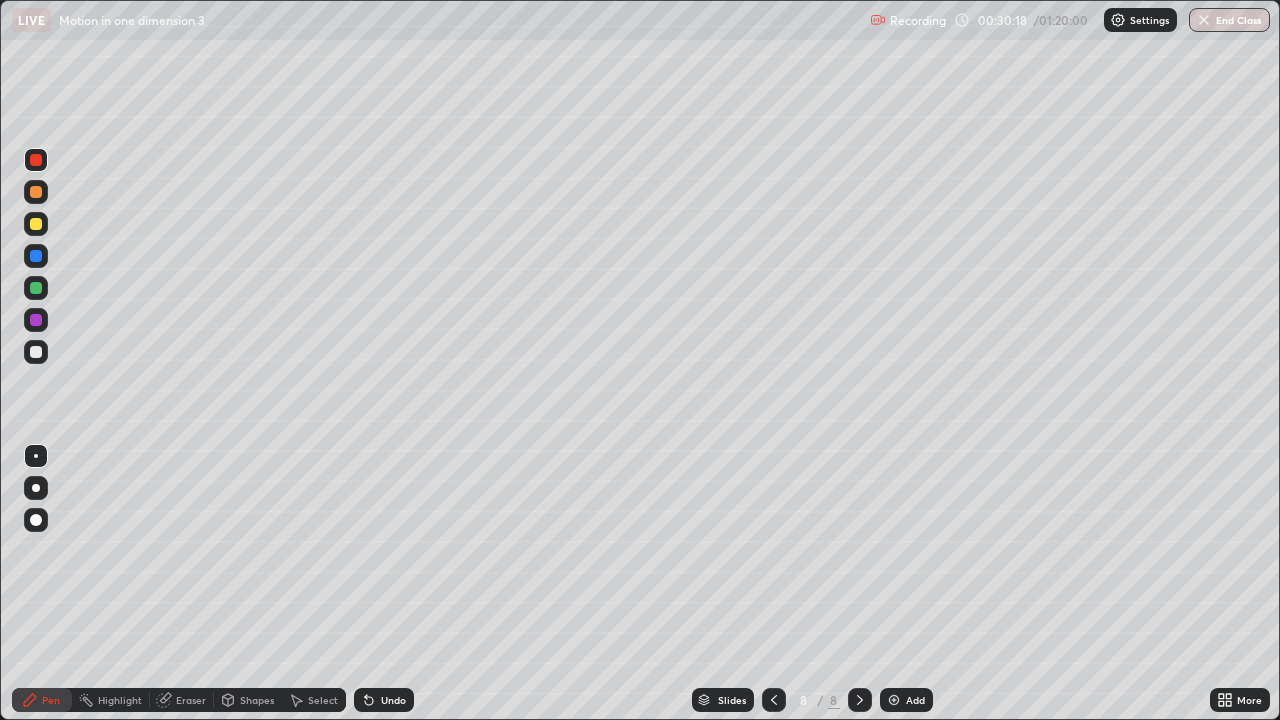 click at bounding box center [36, 352] 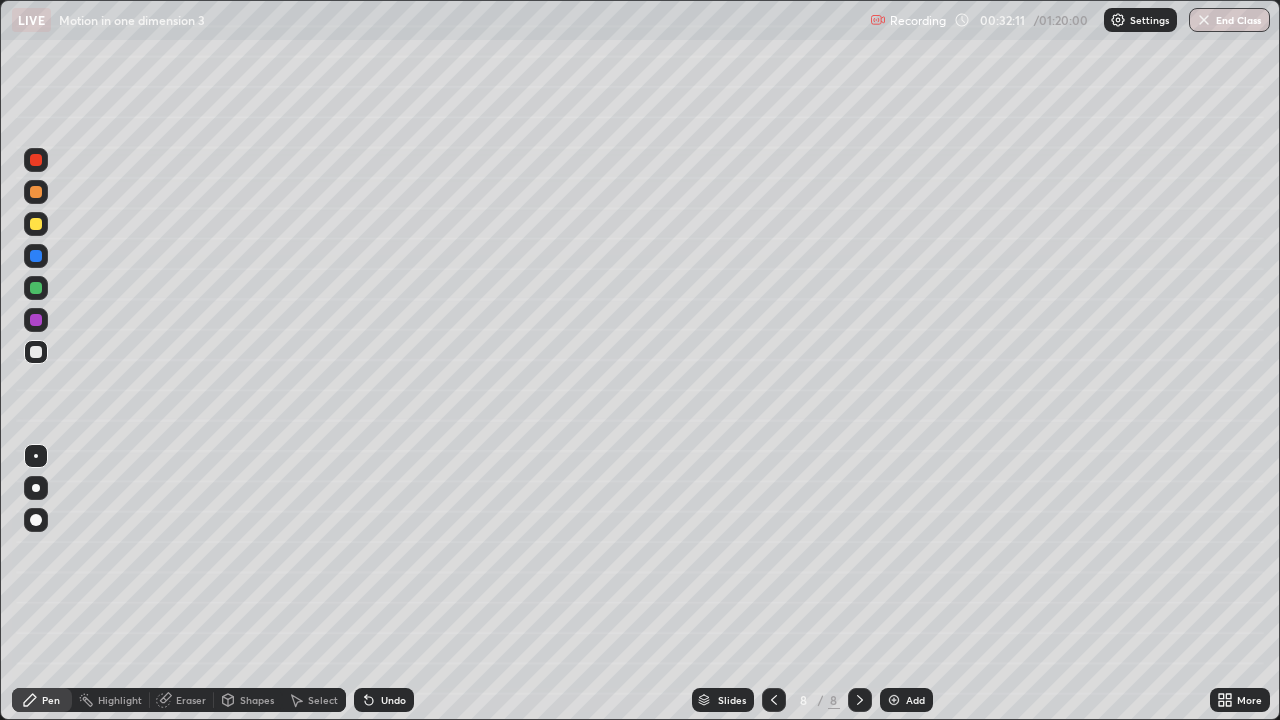 click at bounding box center [36, 288] 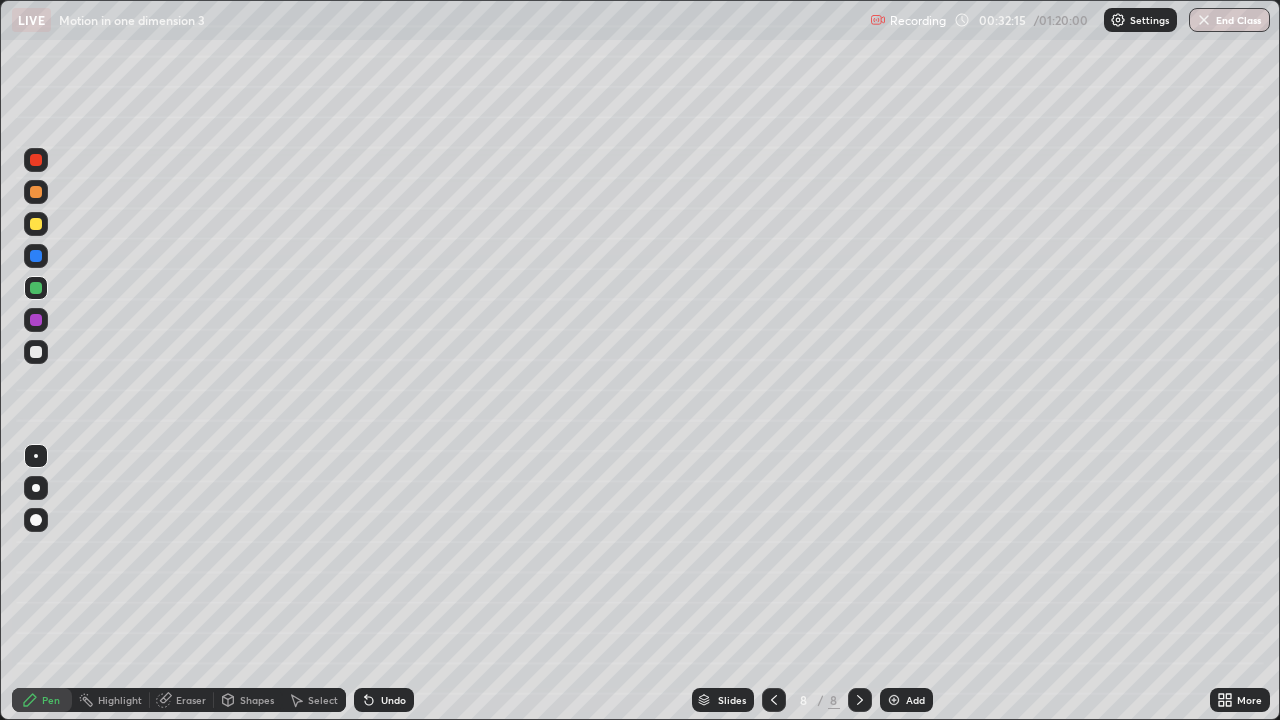 click at bounding box center (36, 224) 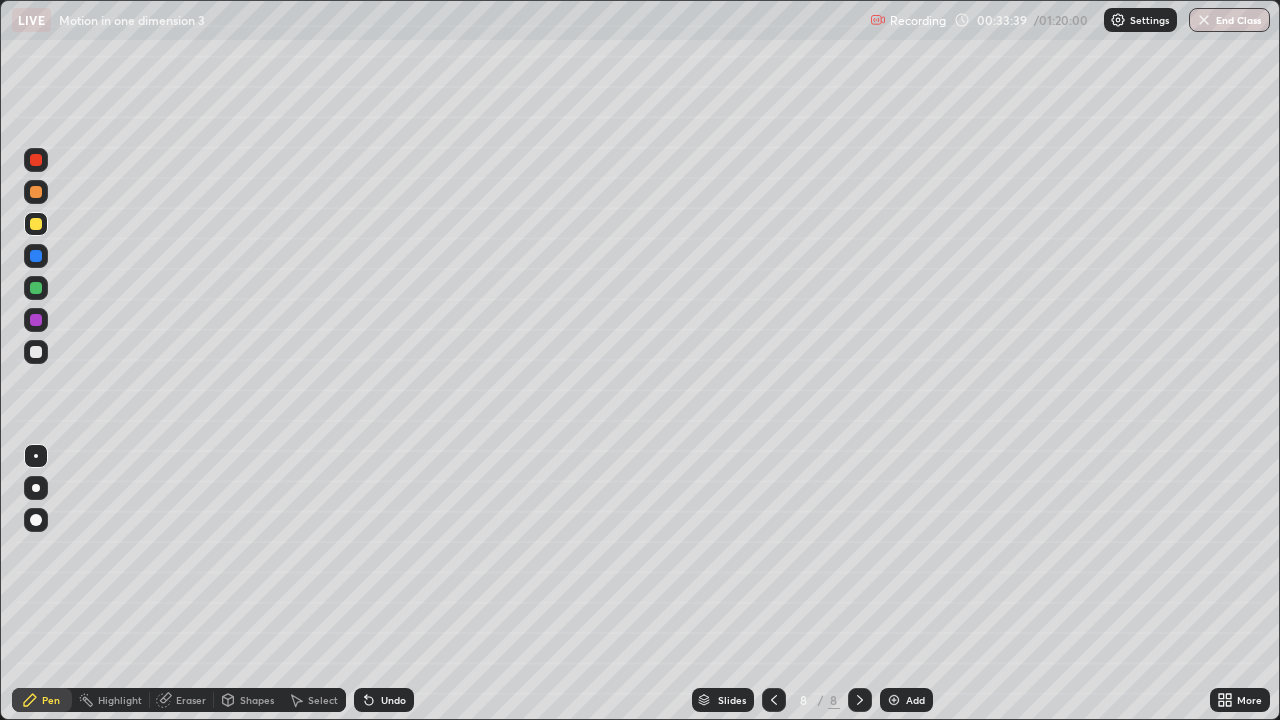 click at bounding box center (36, 352) 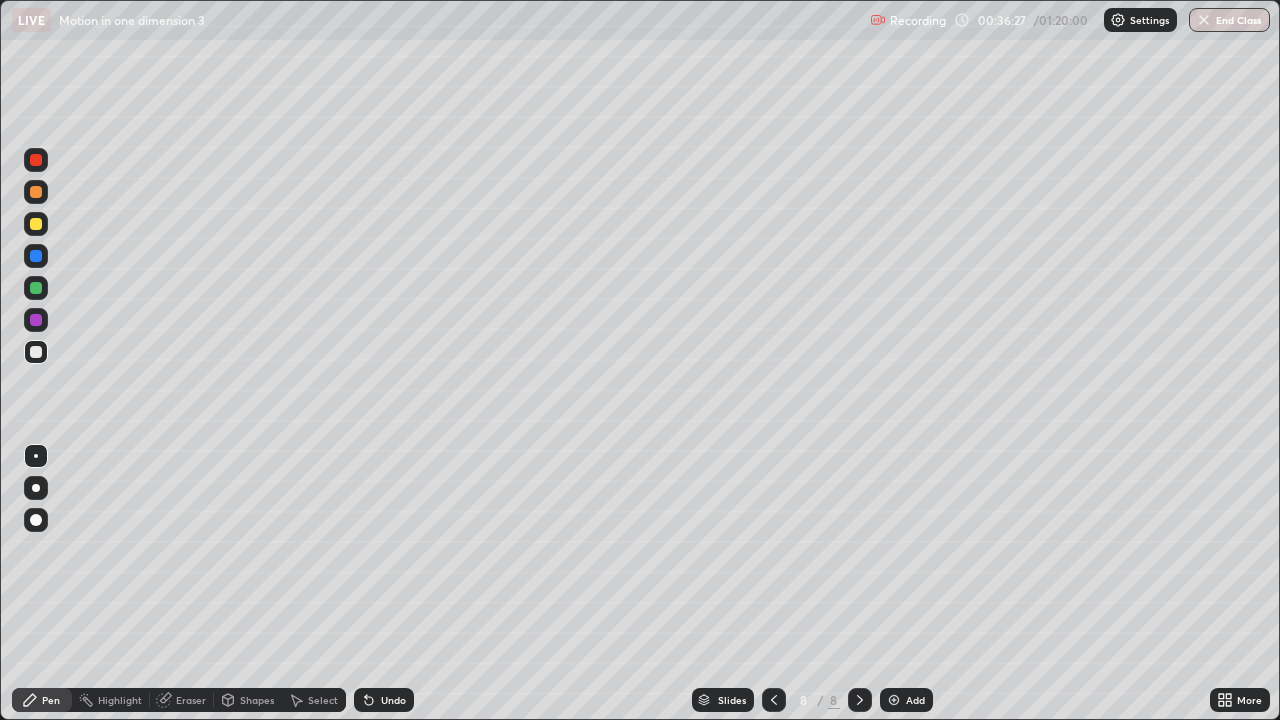 click on "Add" at bounding box center (906, 700) 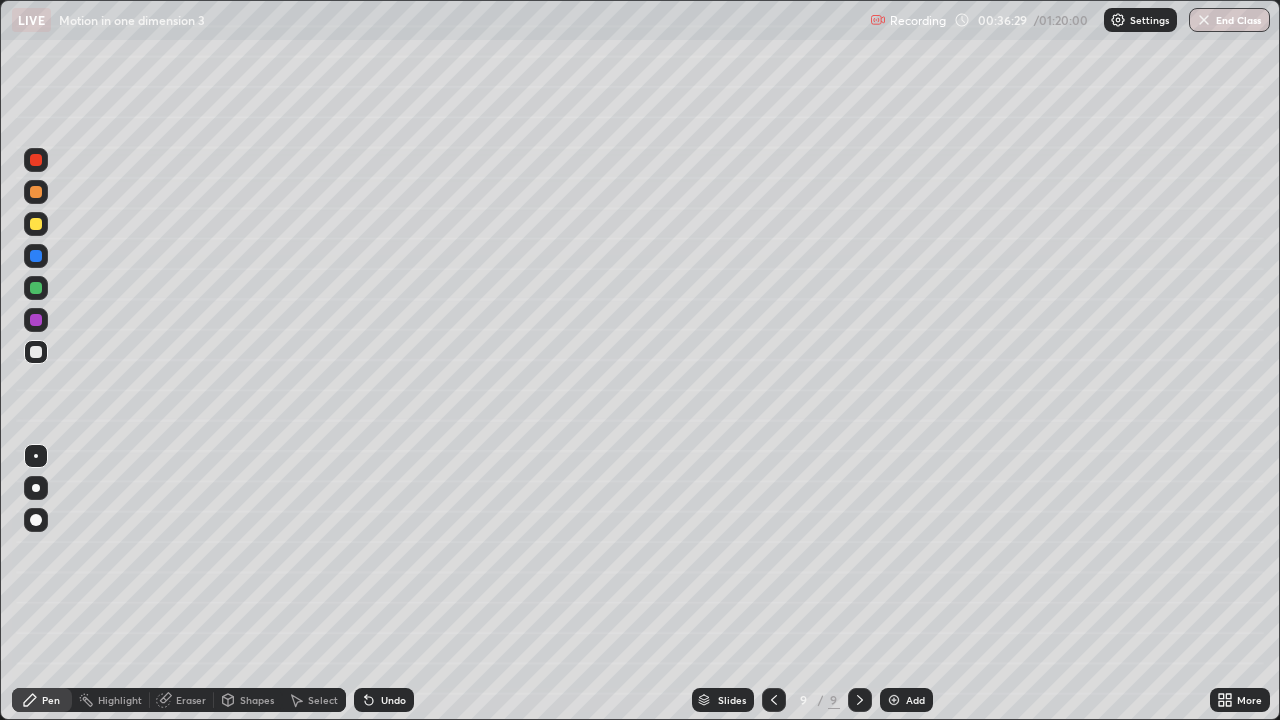 click at bounding box center [36, 224] 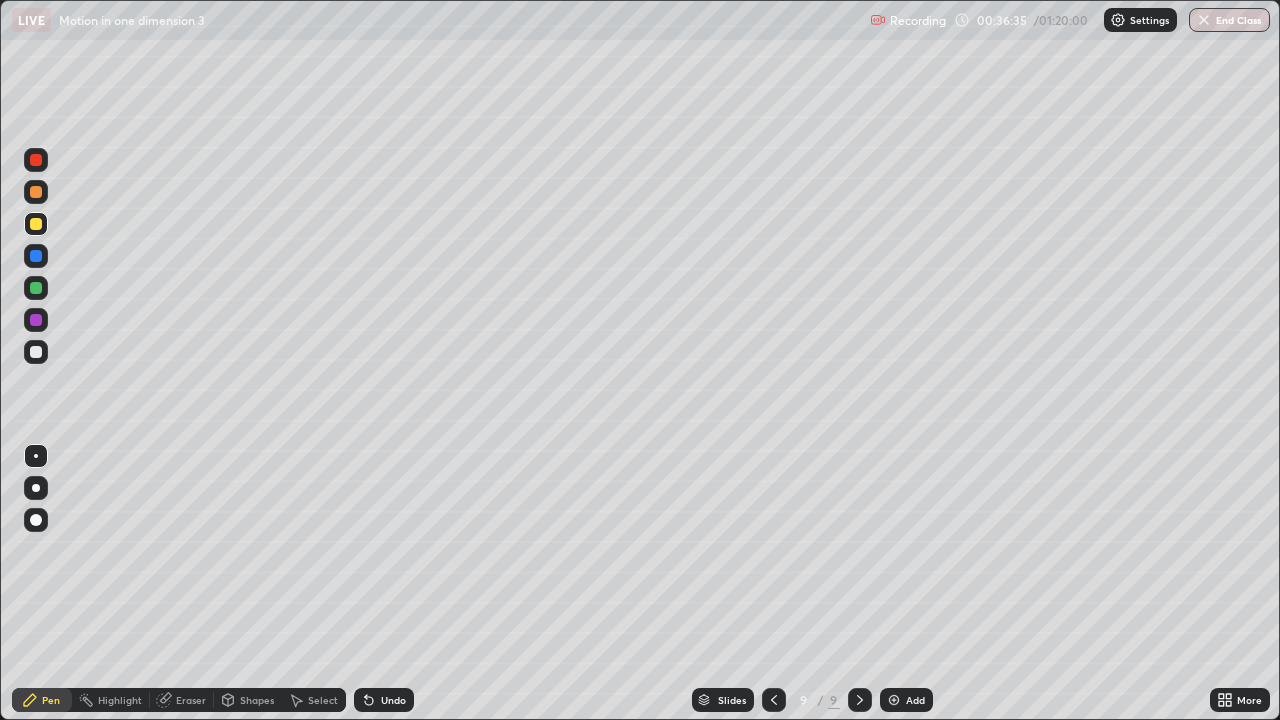 click at bounding box center (36, 192) 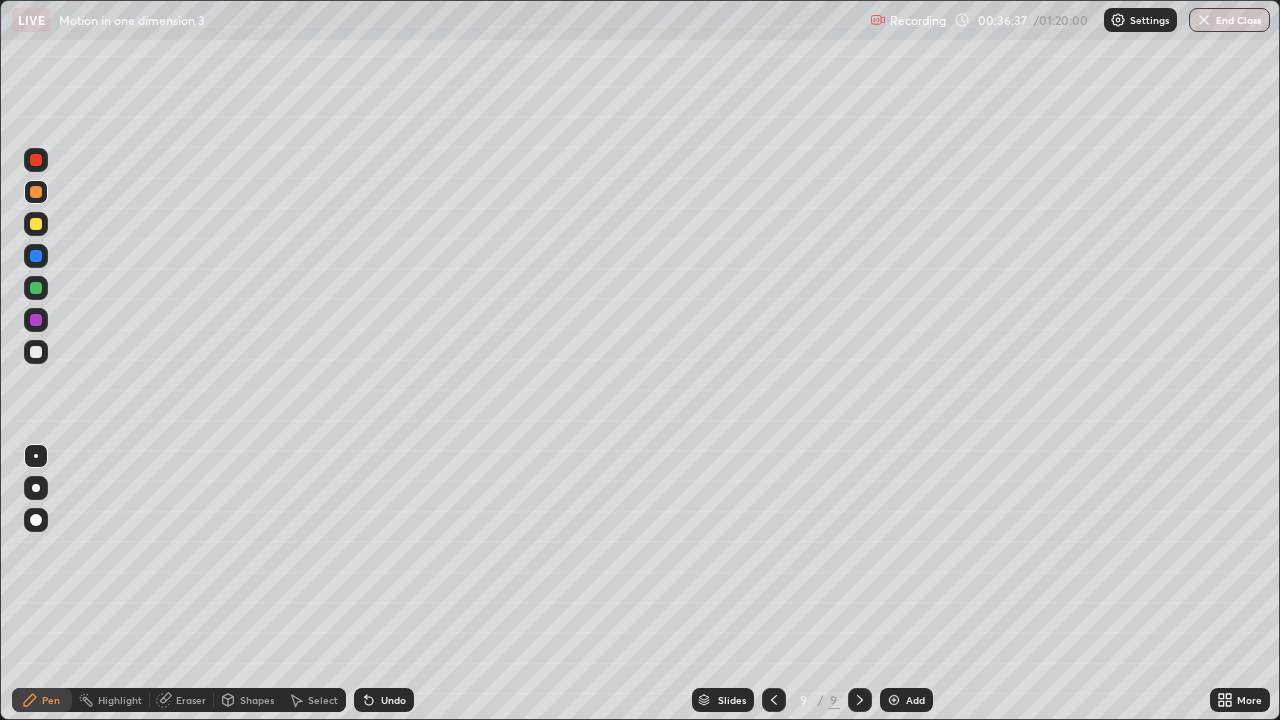 click at bounding box center [36, 224] 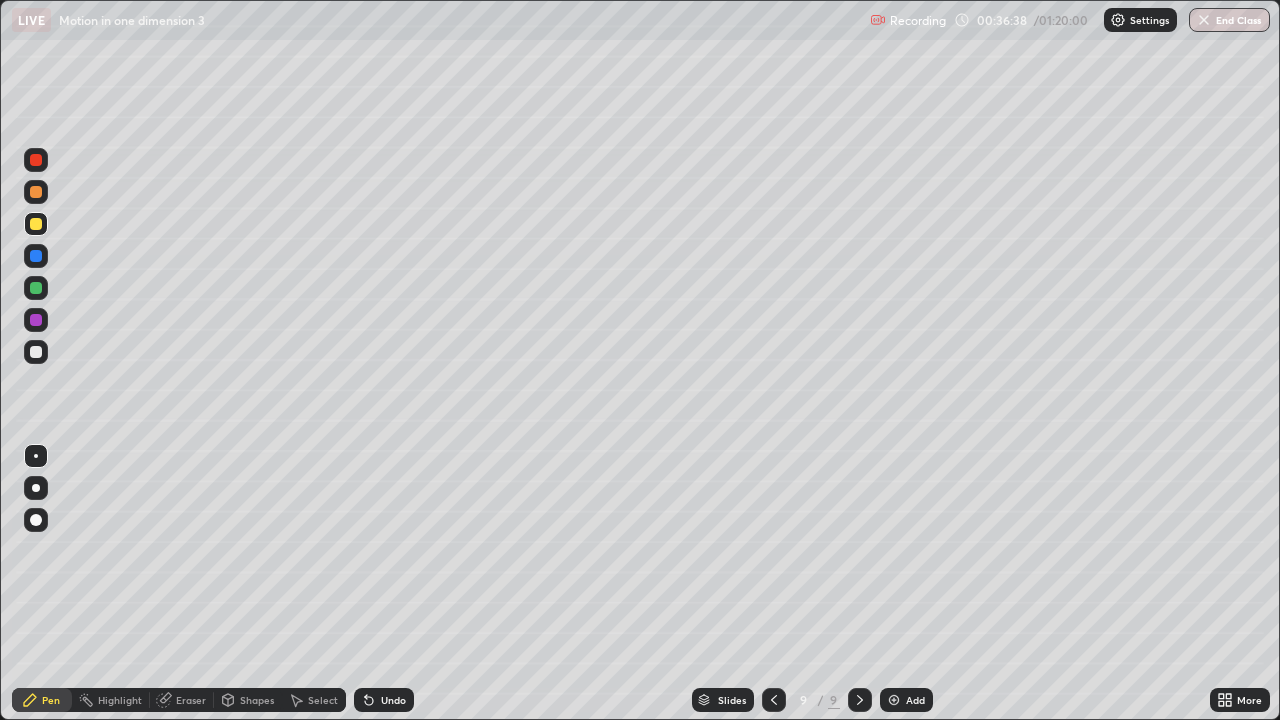 click at bounding box center [36, 352] 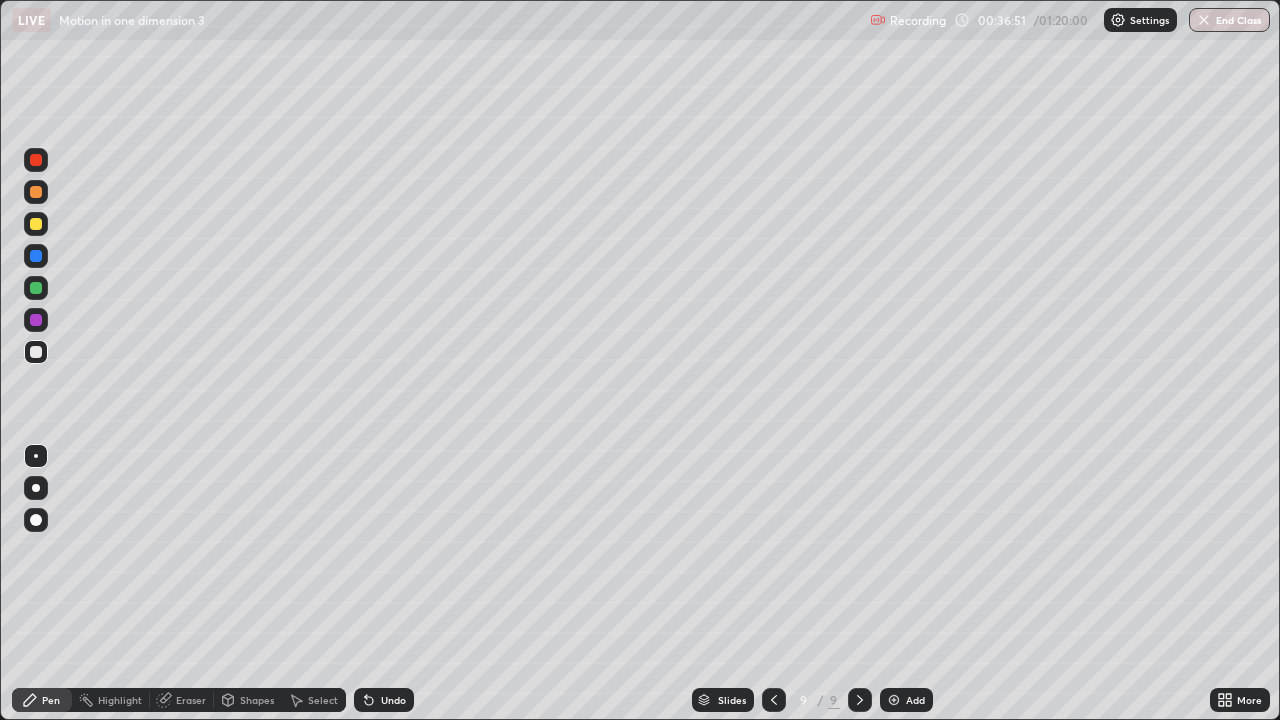 click 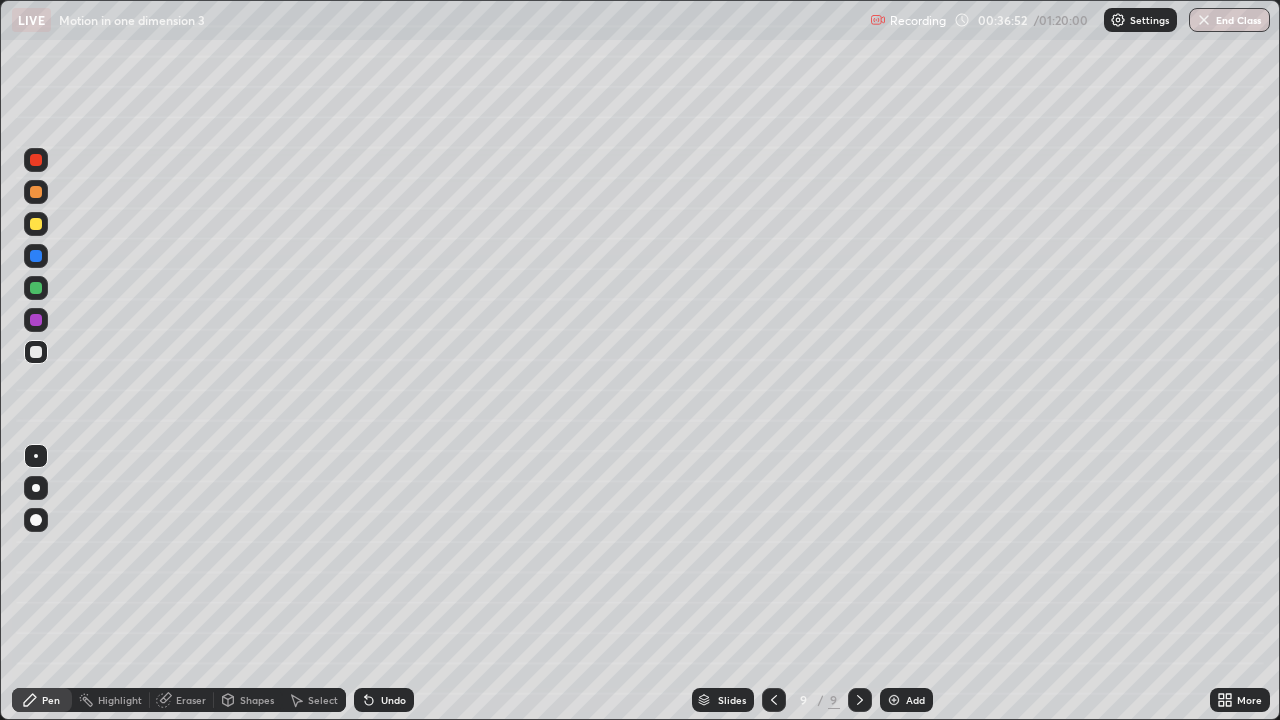 click 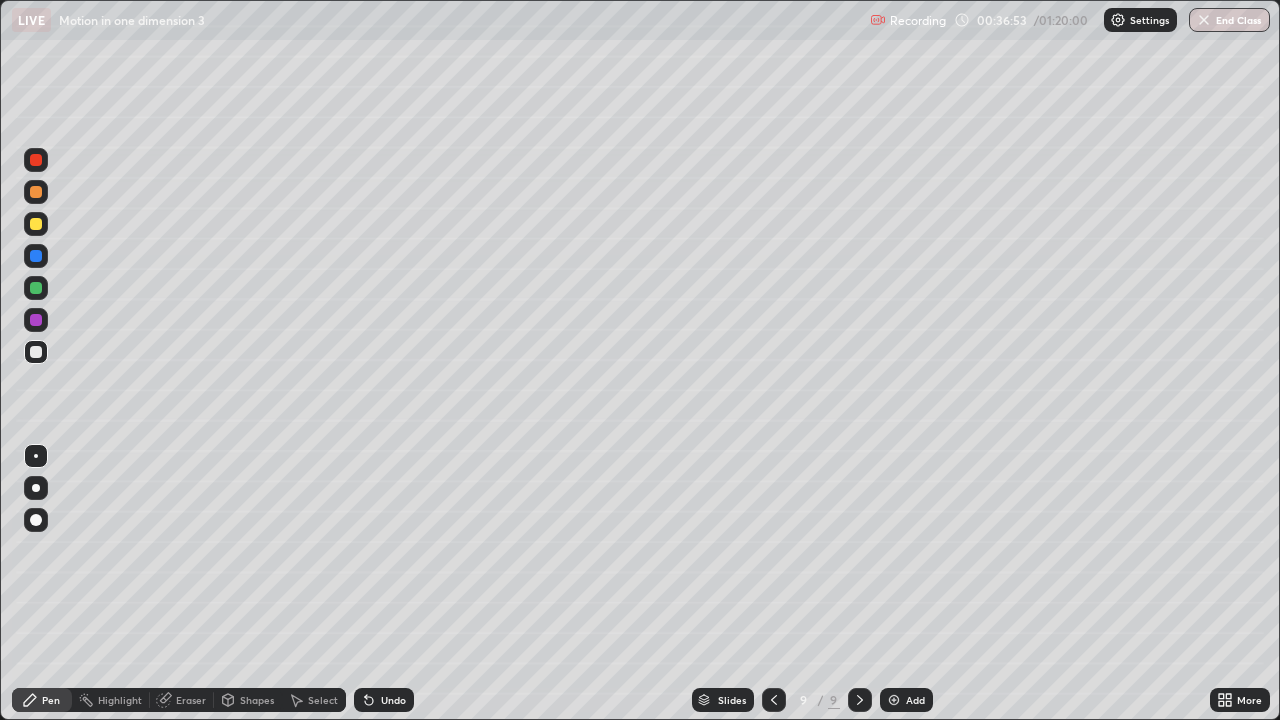 click on "Undo" at bounding box center [384, 700] 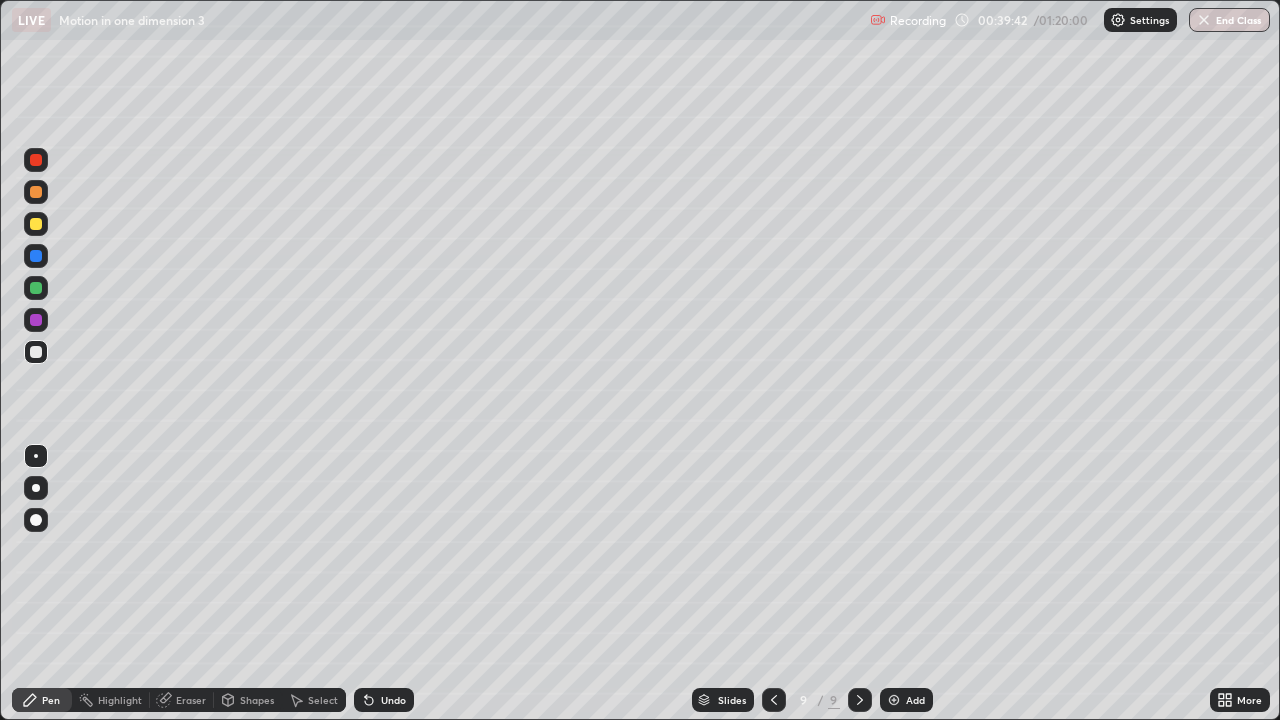click on "Add" at bounding box center (906, 700) 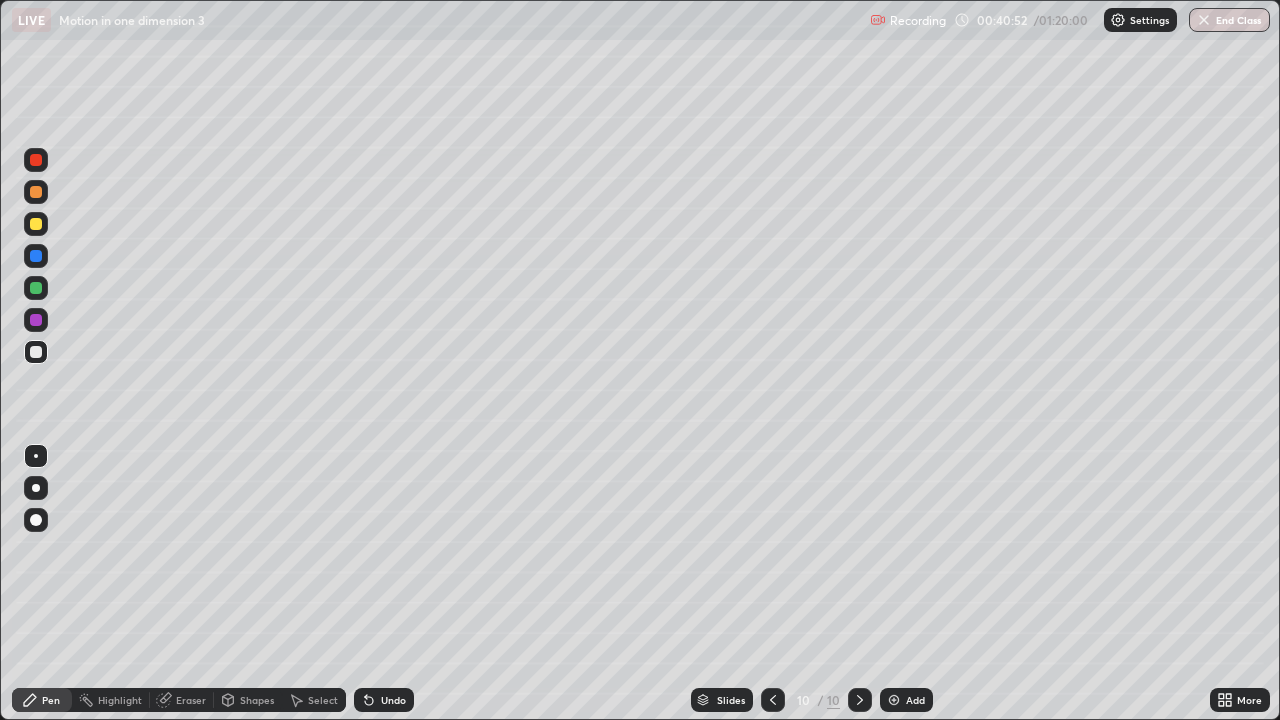 click on "Highlight" at bounding box center [120, 700] 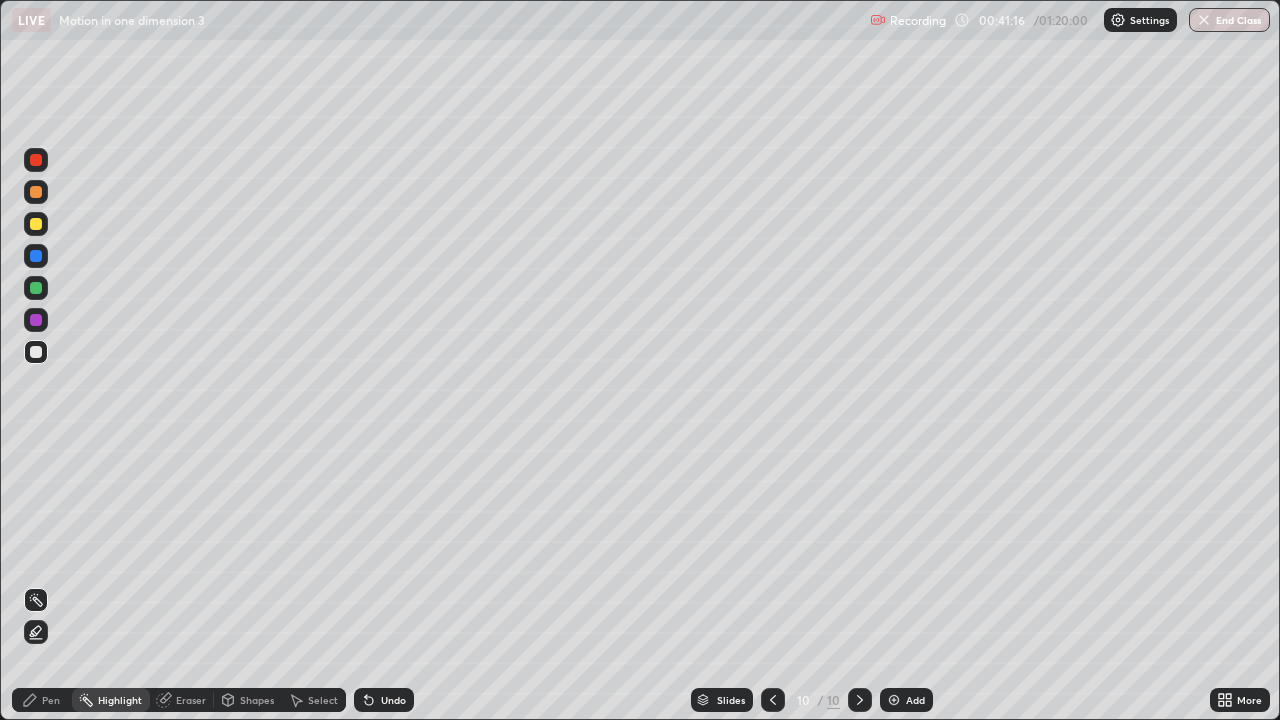 click at bounding box center [36, 224] 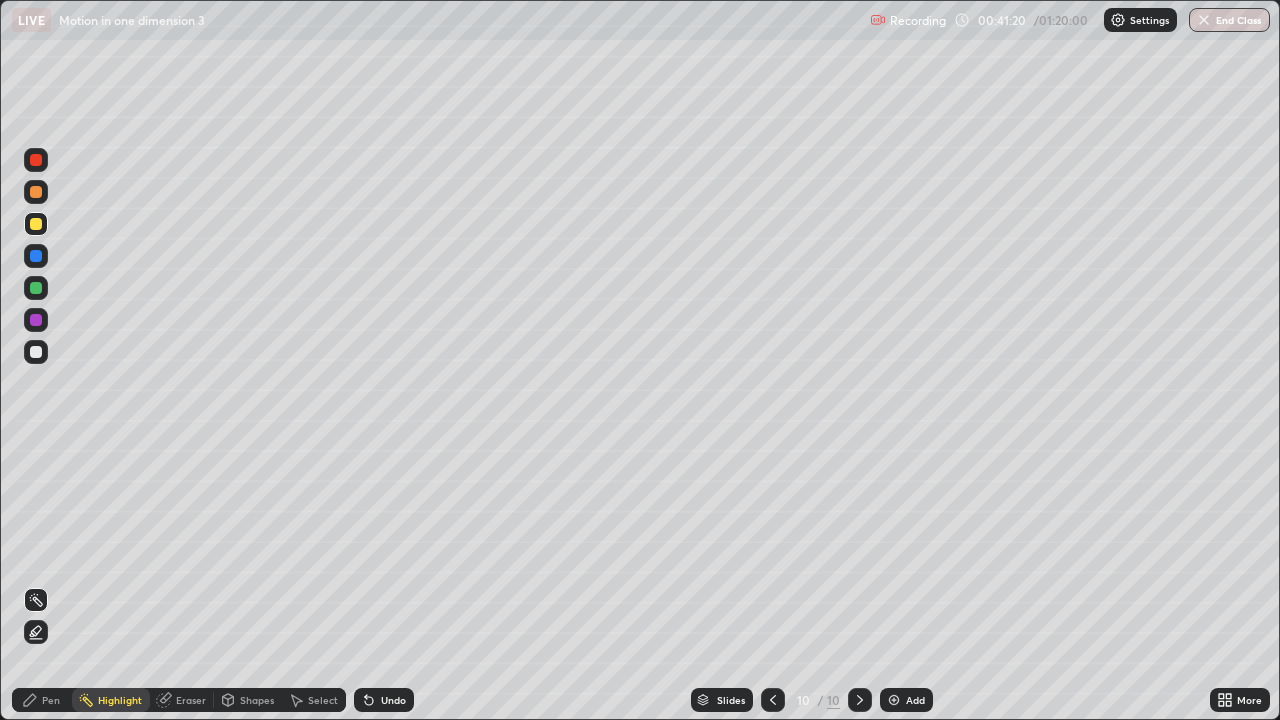 click on "Pen" at bounding box center (42, 700) 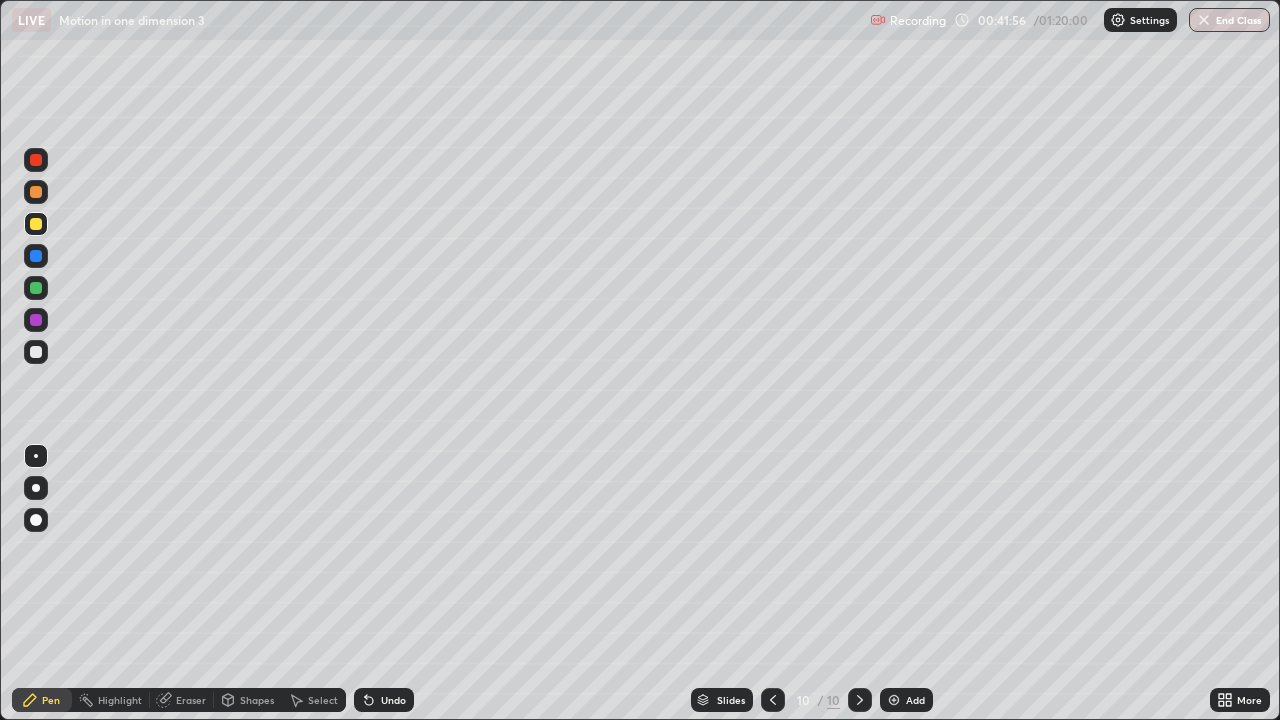 click at bounding box center [36, 224] 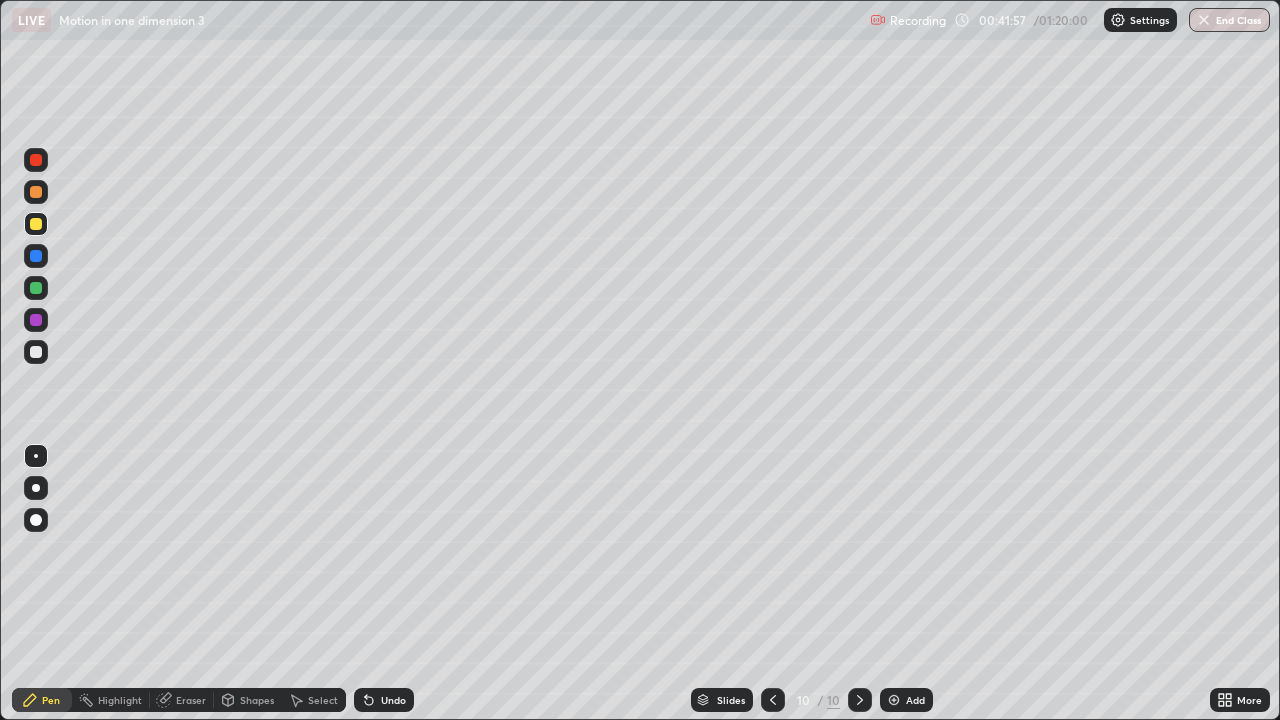 click at bounding box center (36, 352) 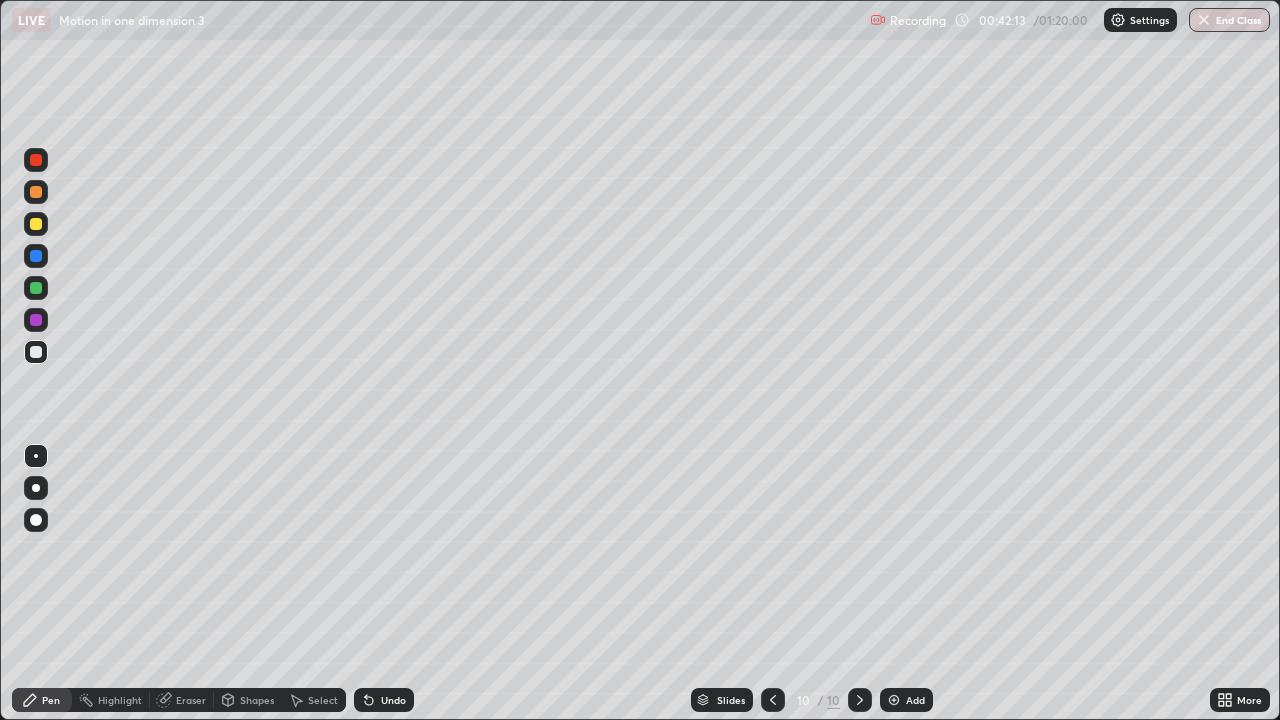 click at bounding box center [36, 288] 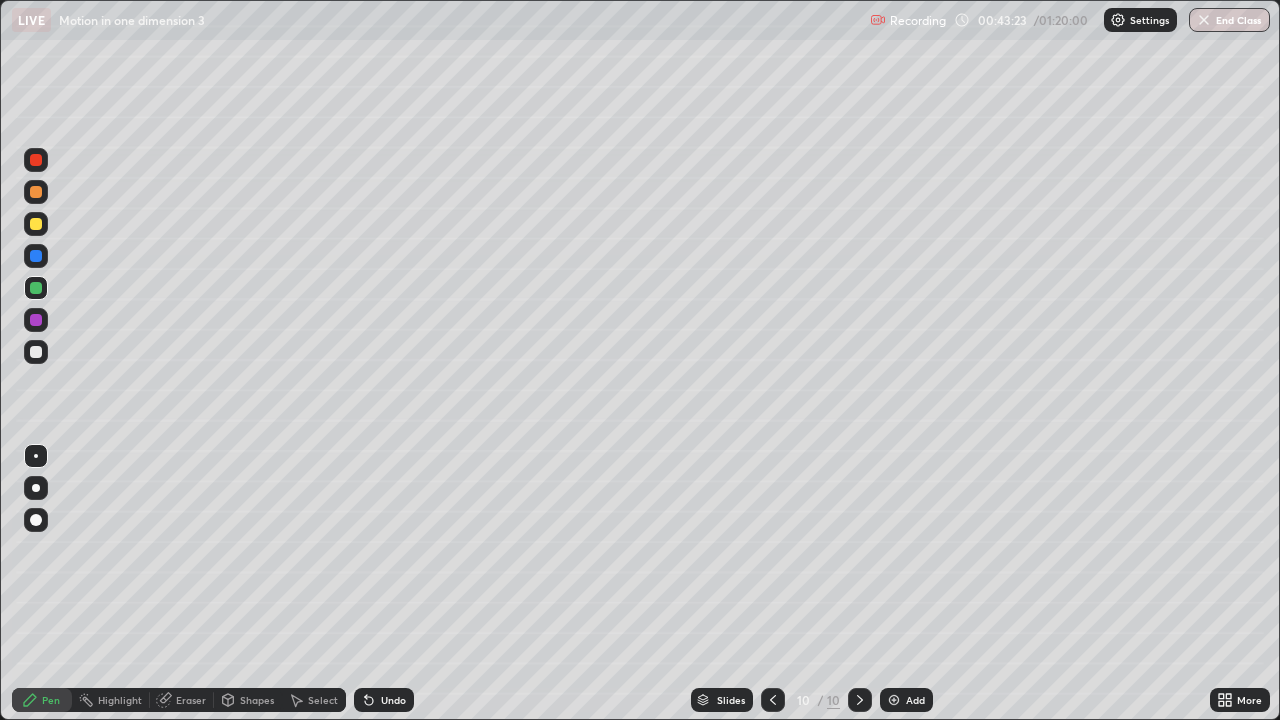 click on "Undo" at bounding box center (384, 700) 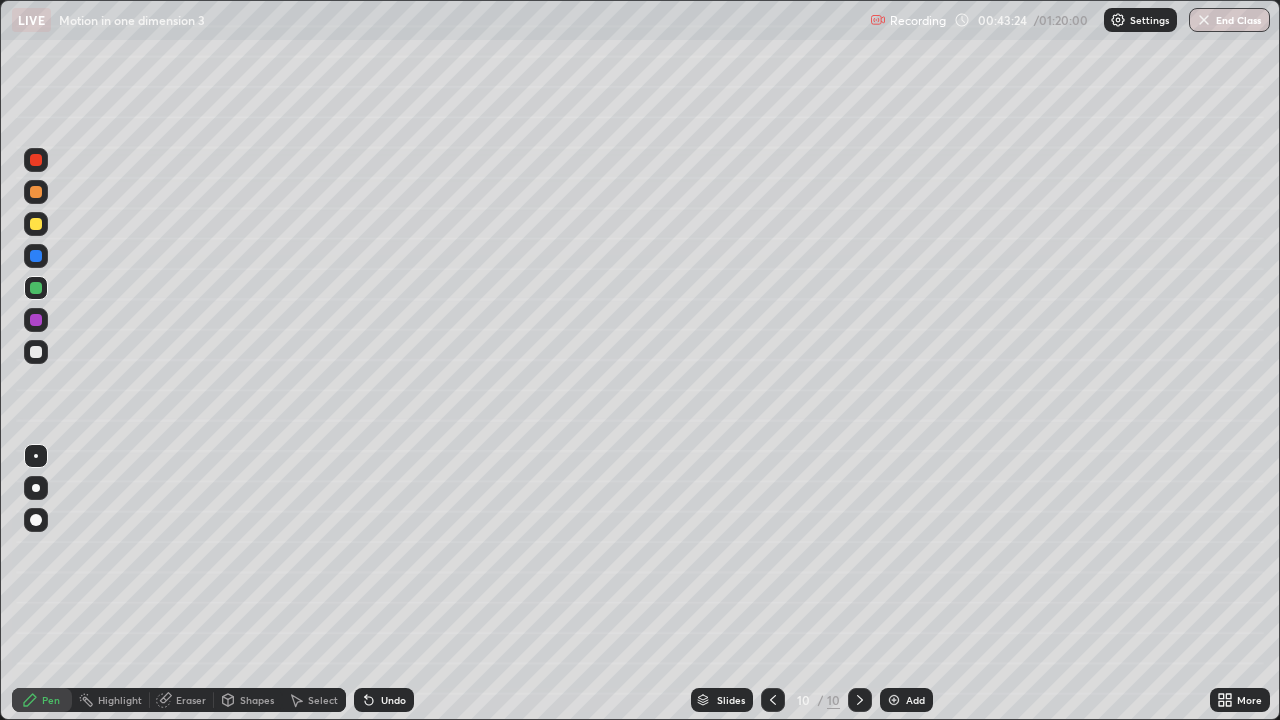 click on "Undo" at bounding box center [384, 700] 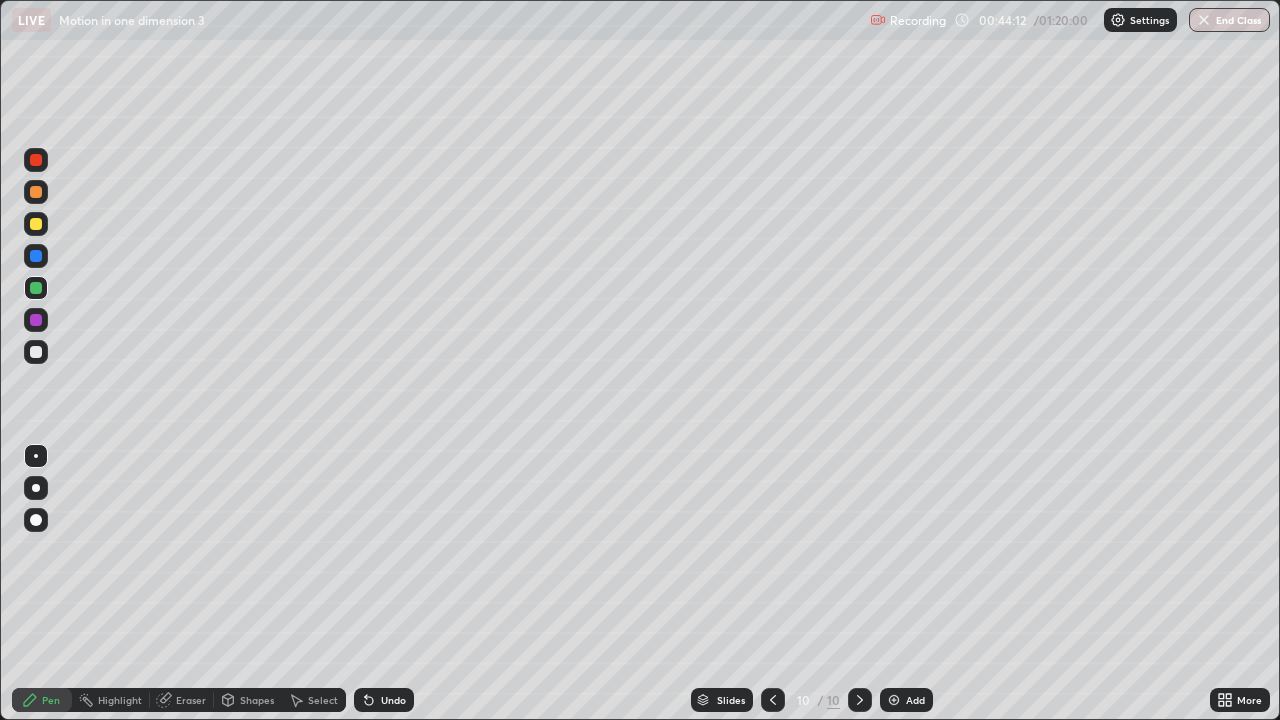 click at bounding box center (36, 224) 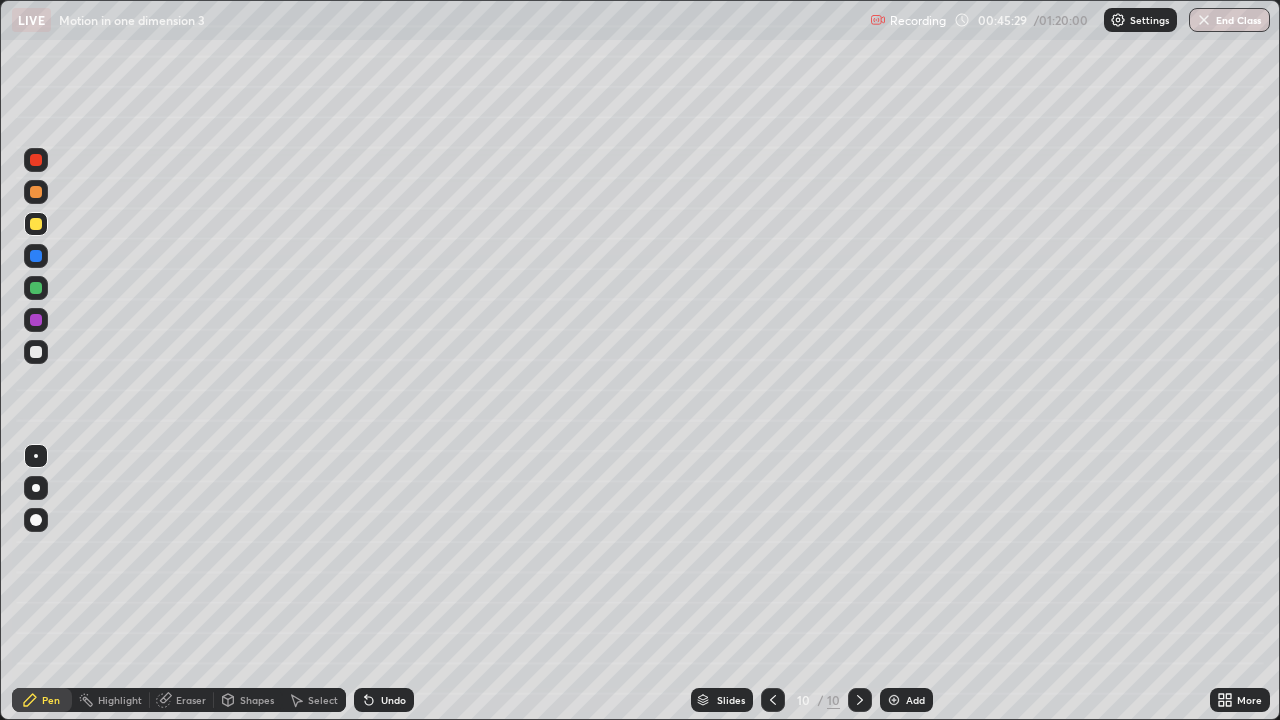 click at bounding box center (36, 256) 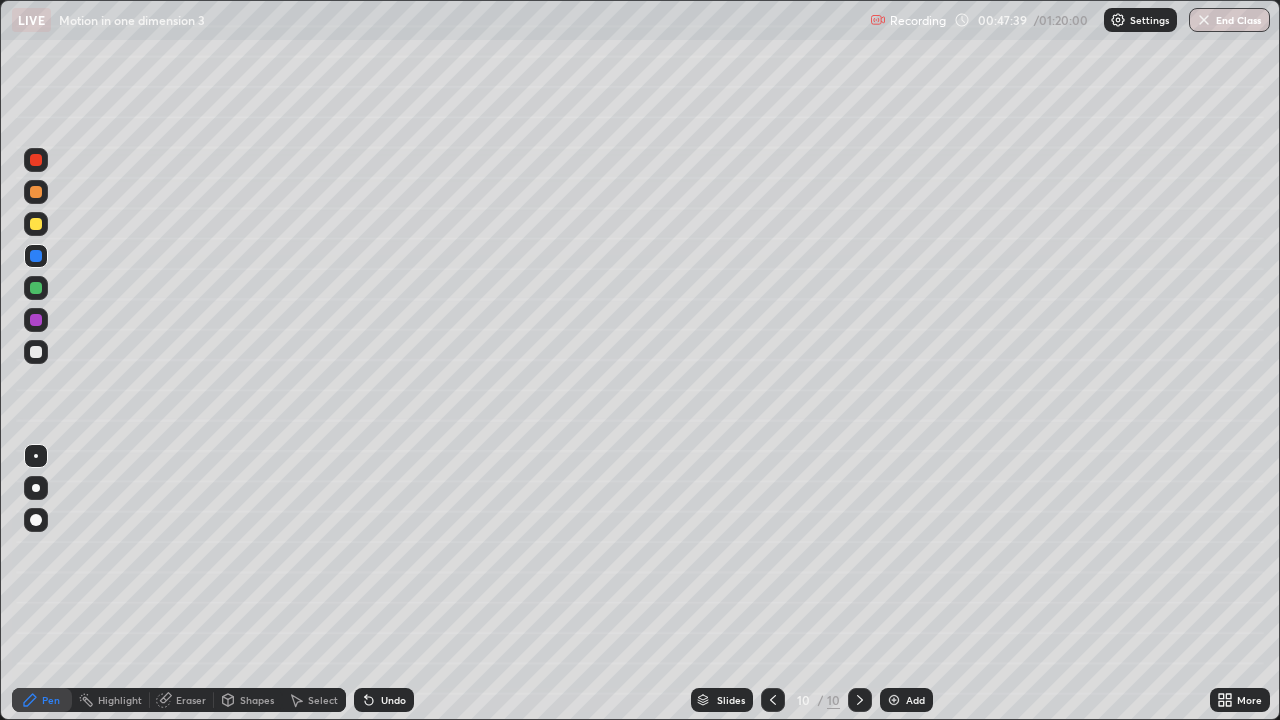 click on "Add" at bounding box center [915, 700] 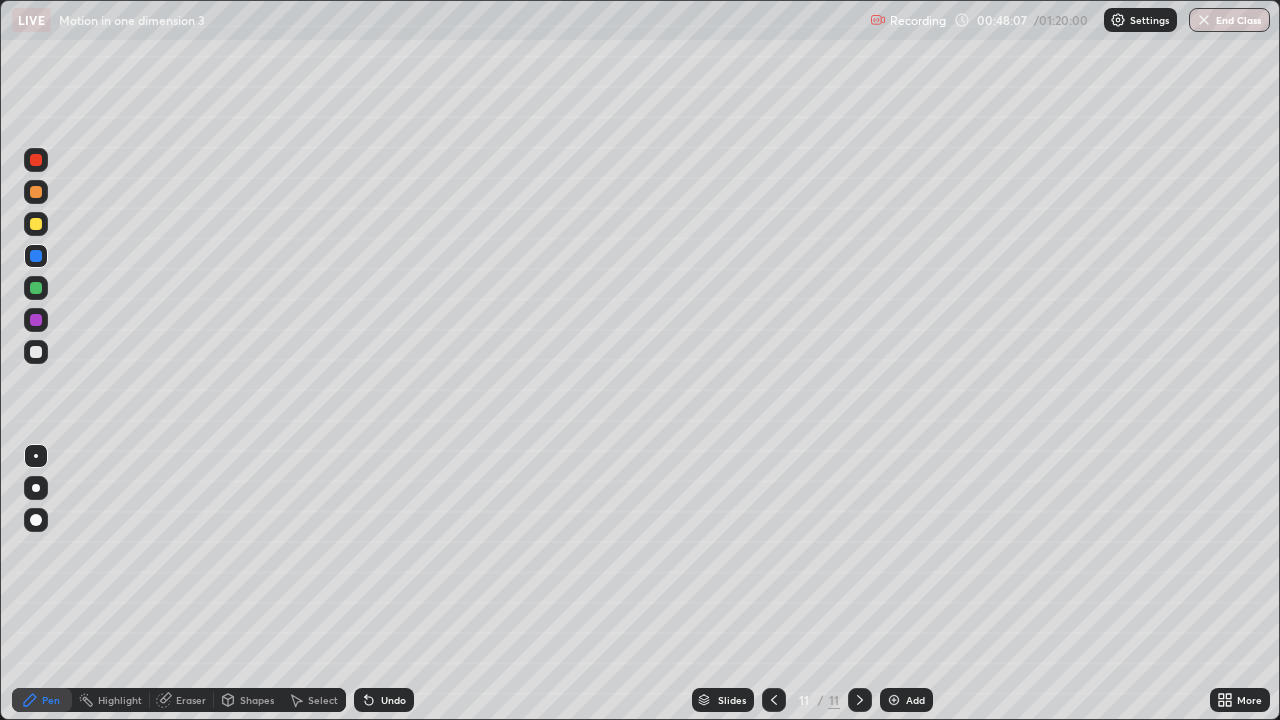 click at bounding box center [774, 700] 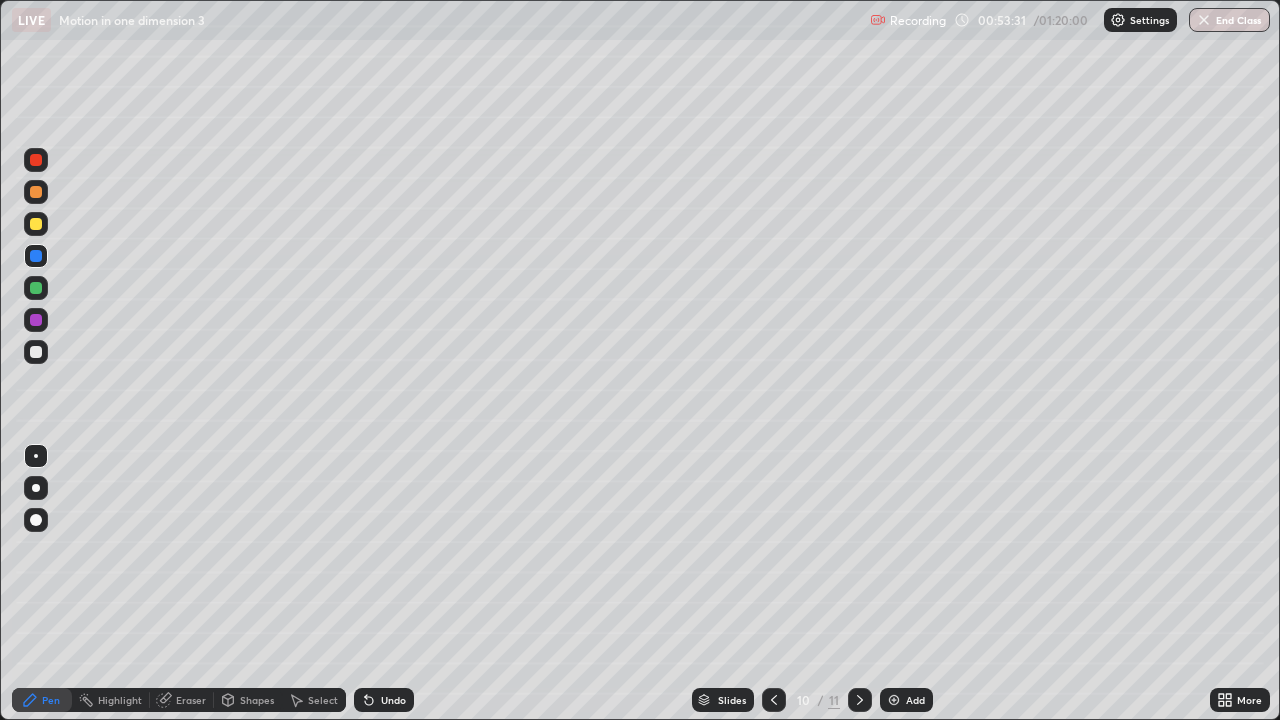 click 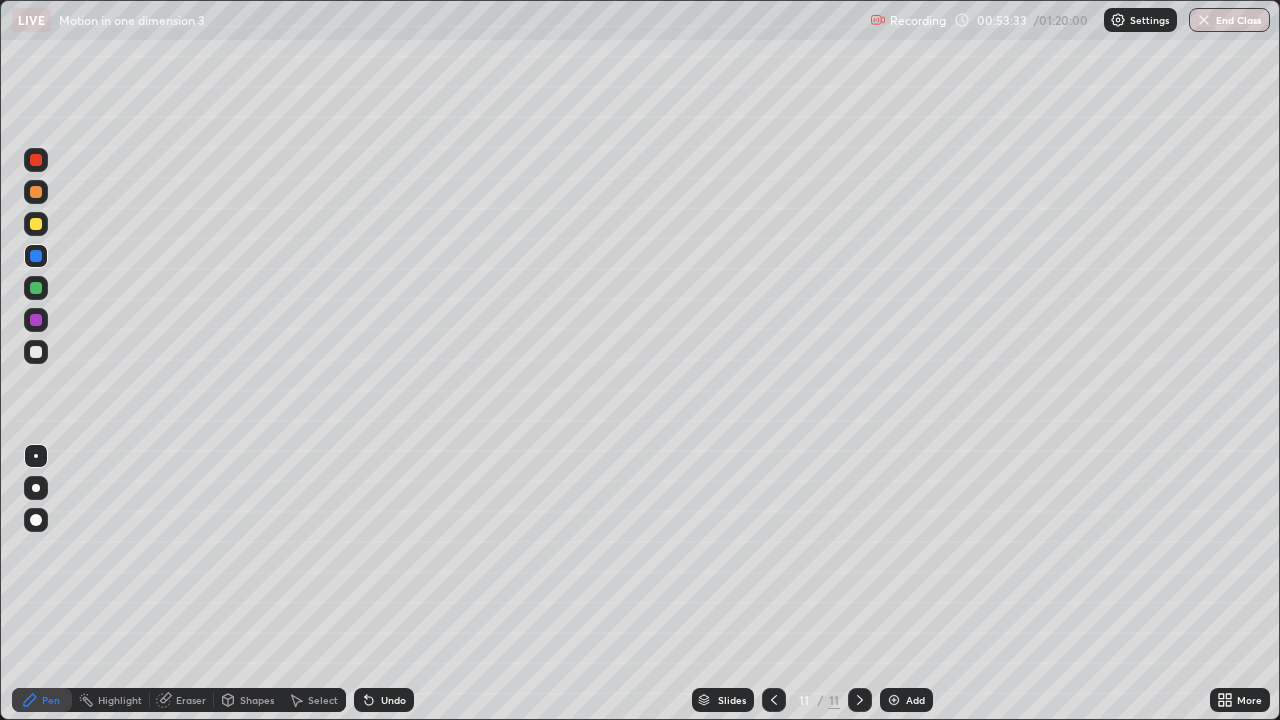 click on "Eraser" at bounding box center [191, 700] 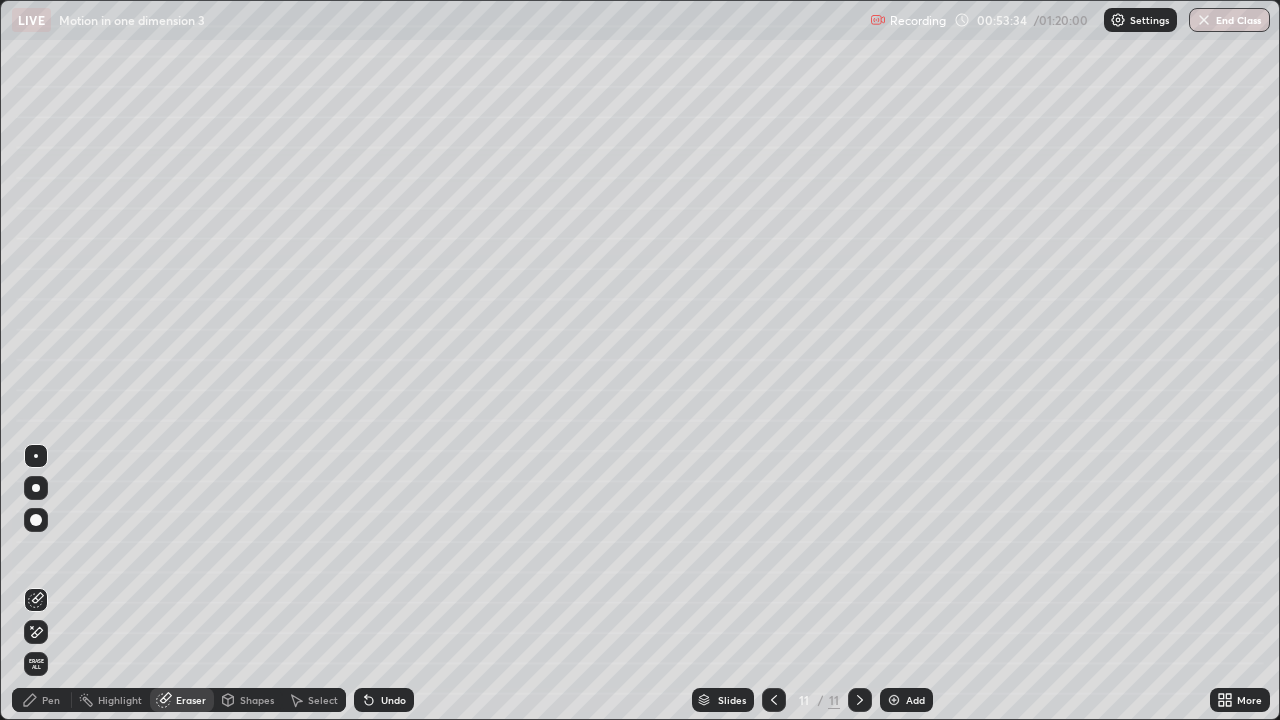 click on "Erase all" at bounding box center [36, 664] 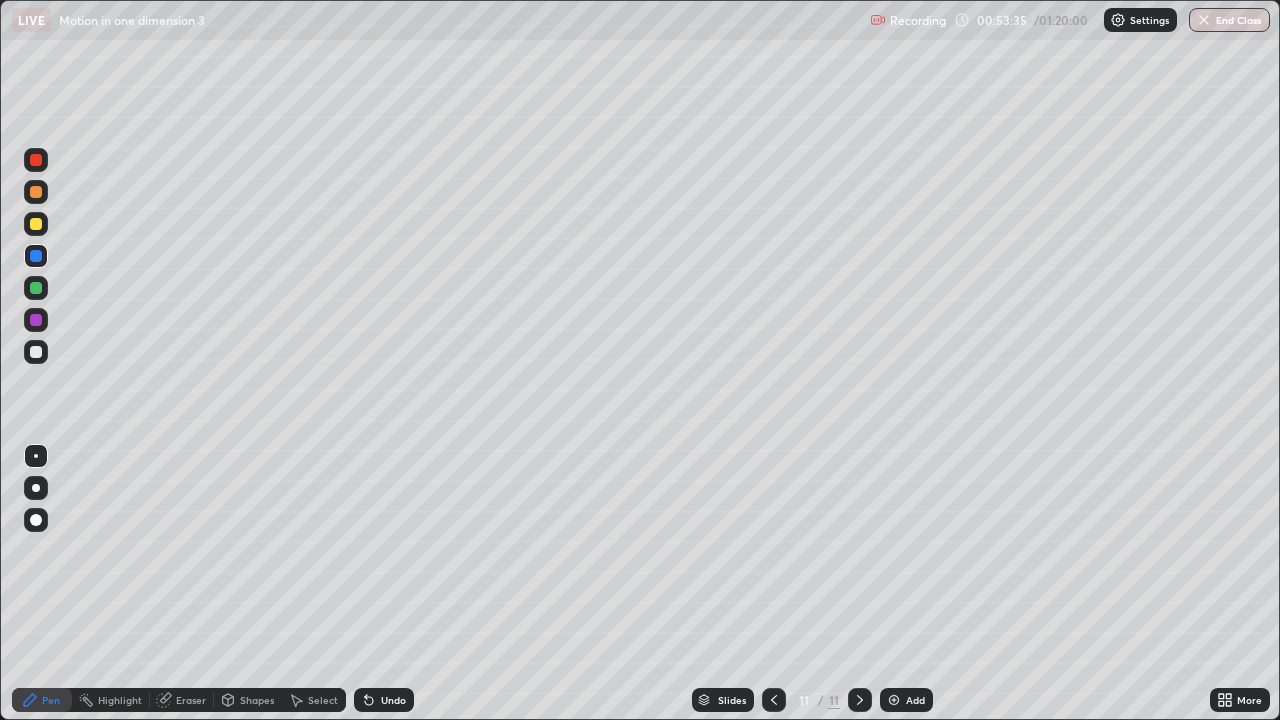 click at bounding box center [36, 352] 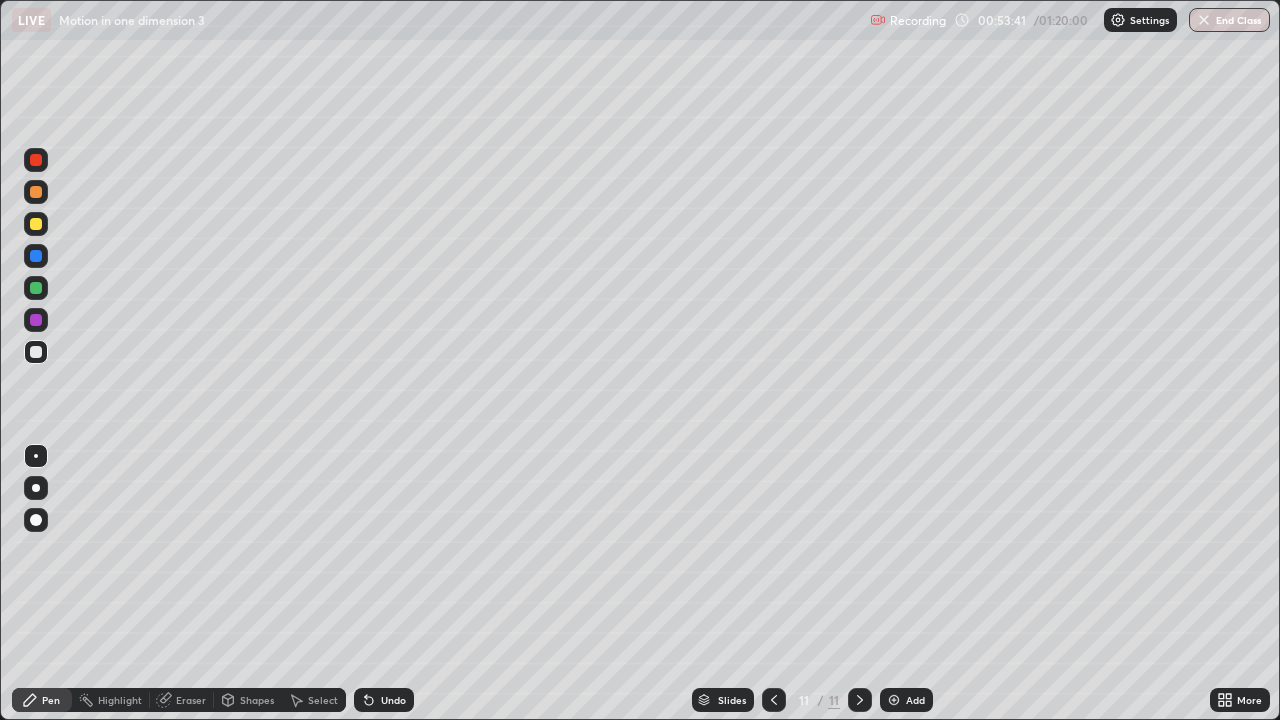 click at bounding box center [36, 224] 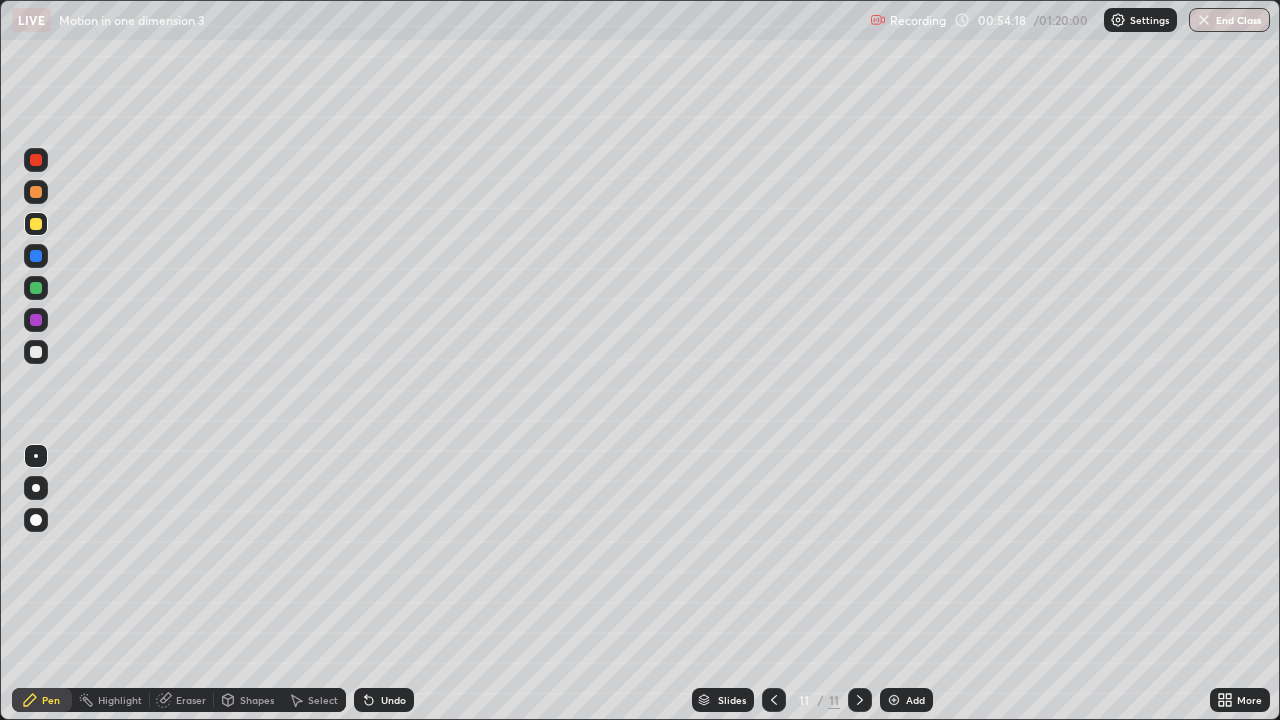 click at bounding box center (36, 352) 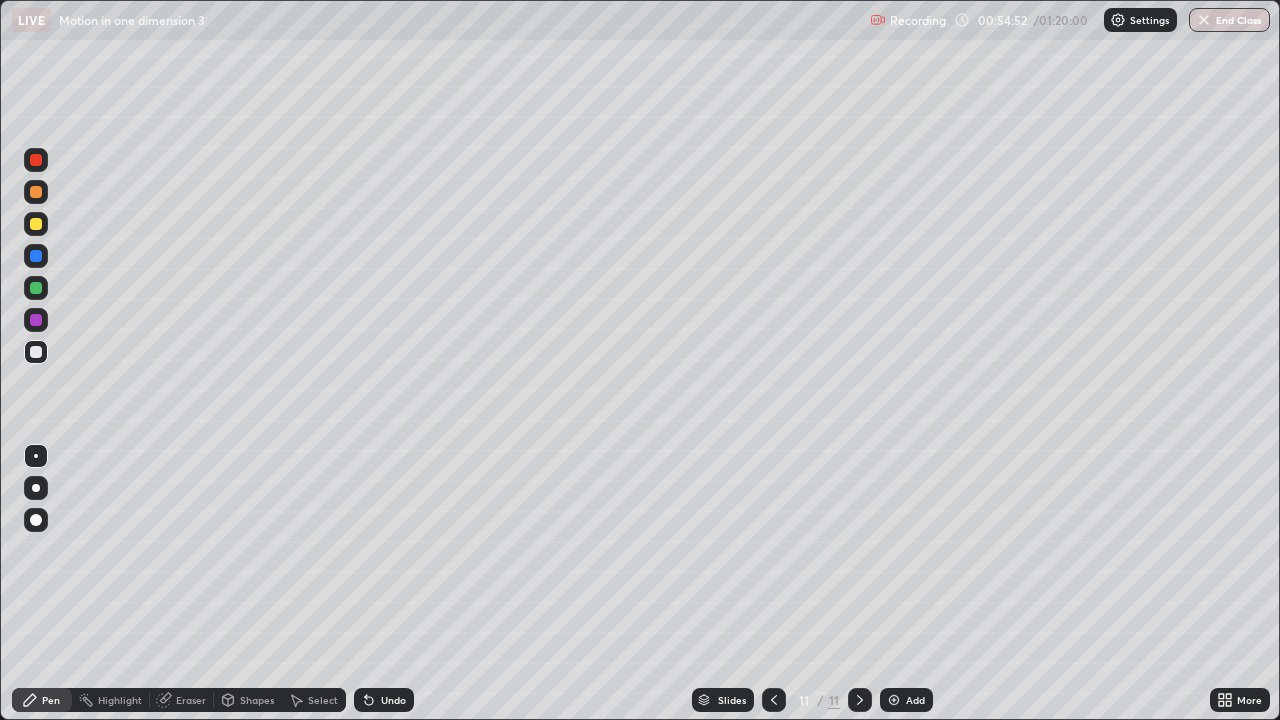 click at bounding box center (36, 320) 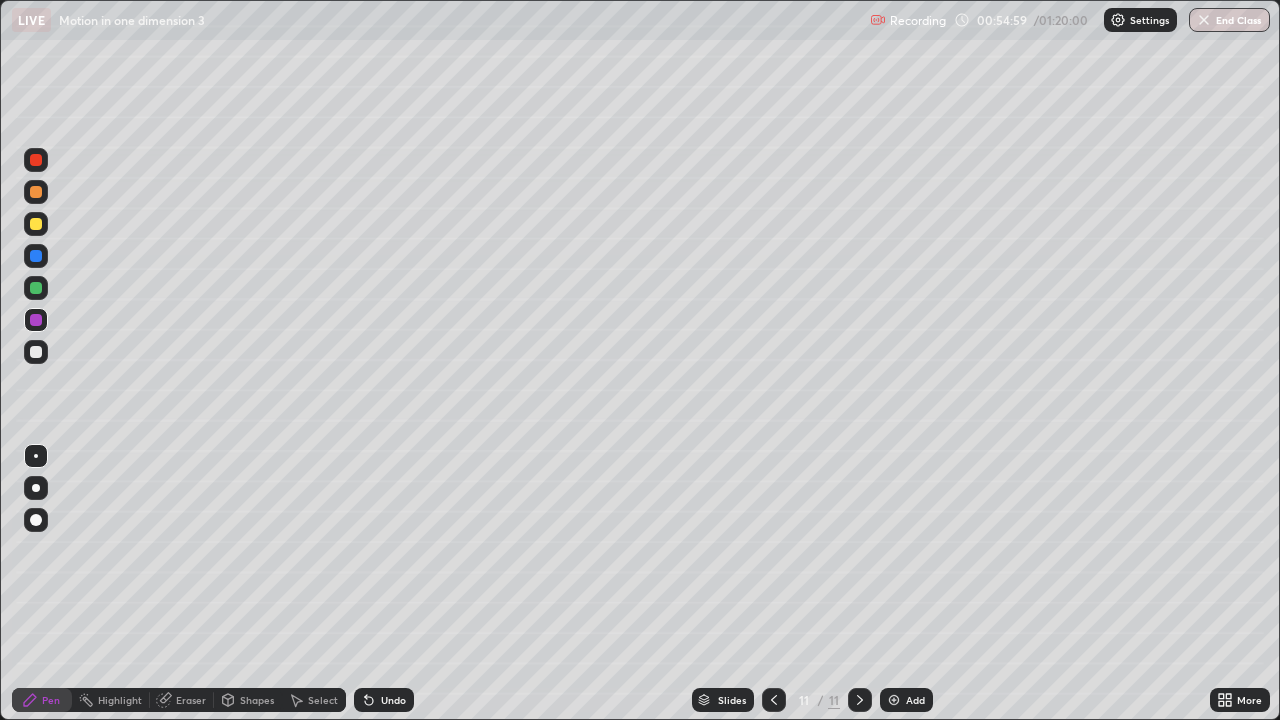 click at bounding box center (36, 288) 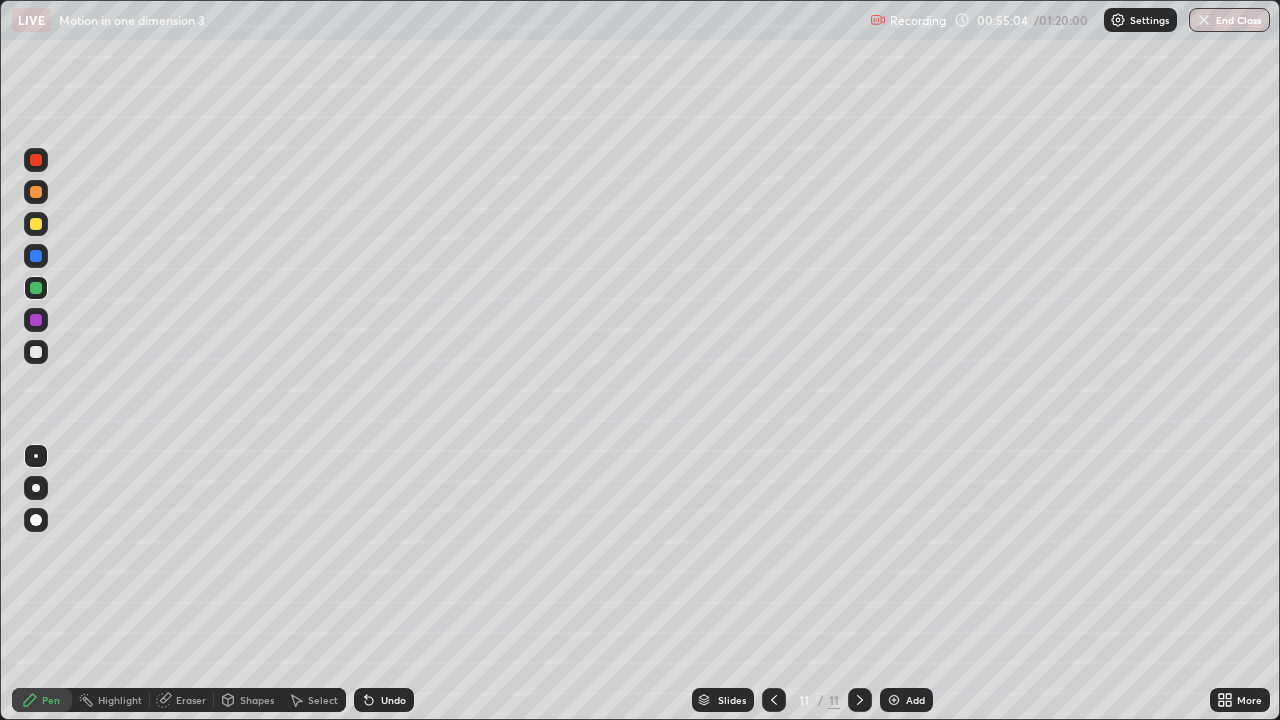 click at bounding box center [36, 224] 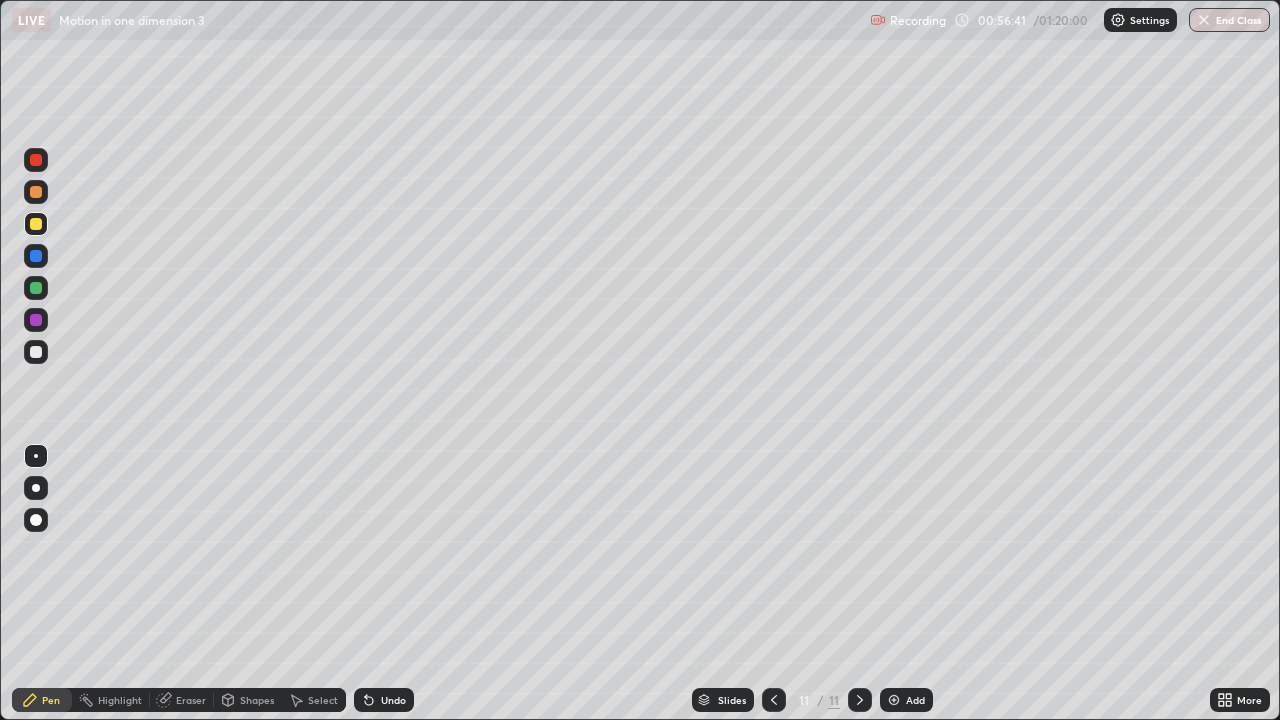 click at bounding box center (36, 352) 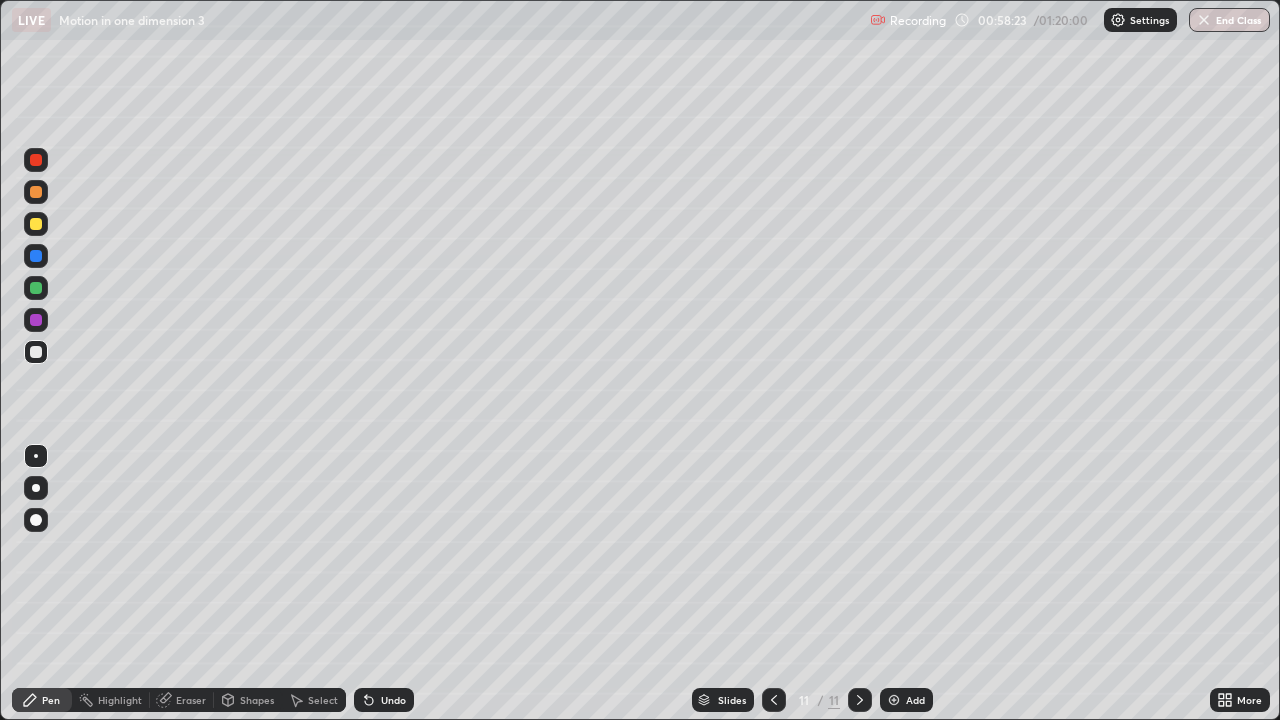 click on "Highlight" at bounding box center (120, 700) 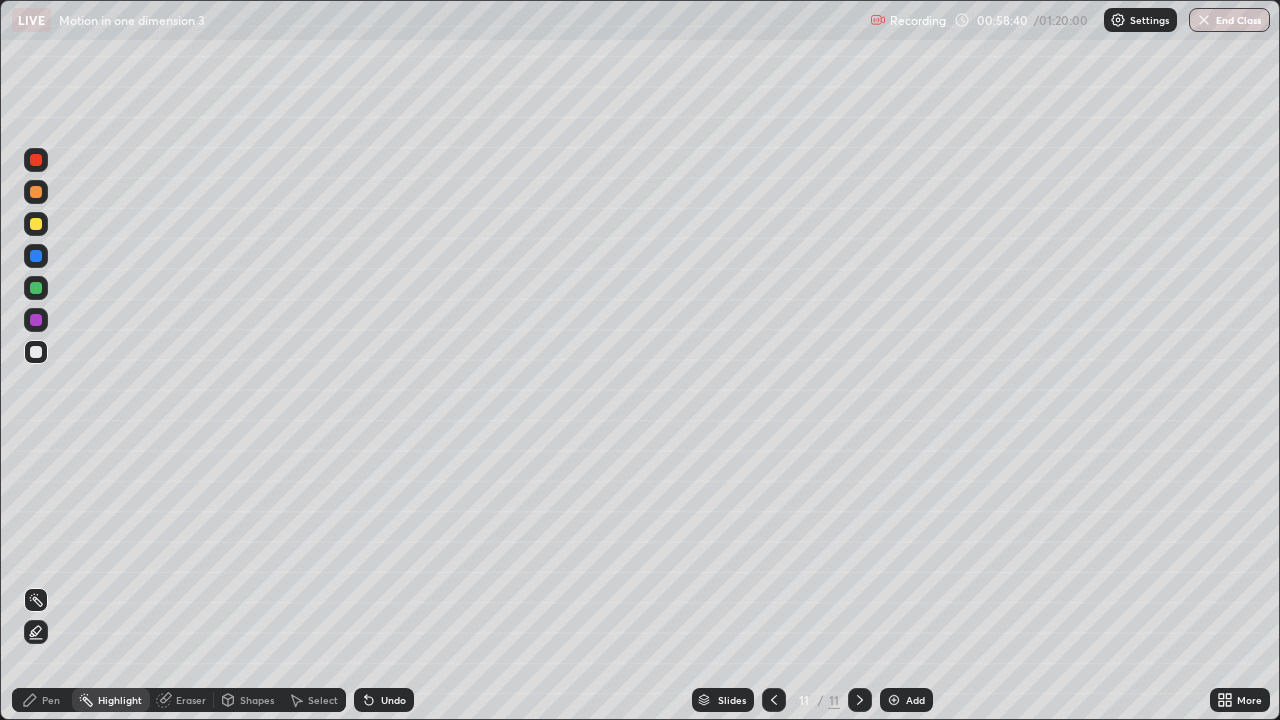 click 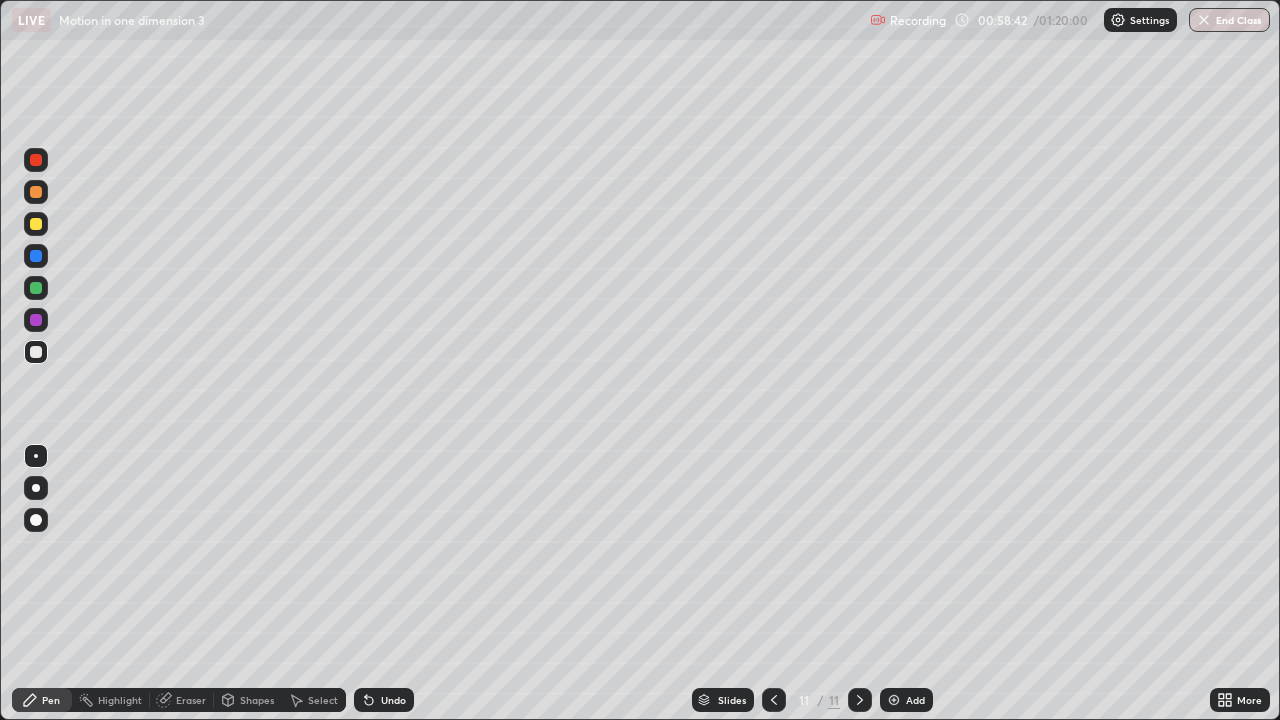 click at bounding box center [36, 352] 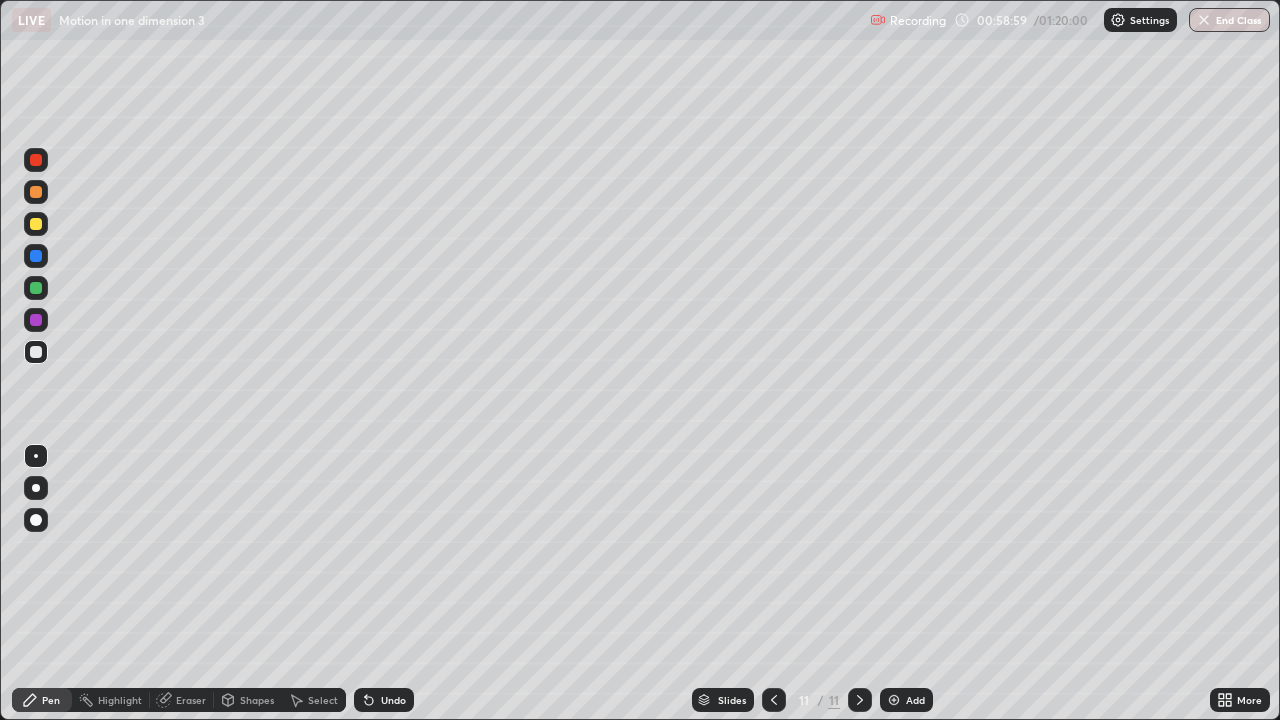 click 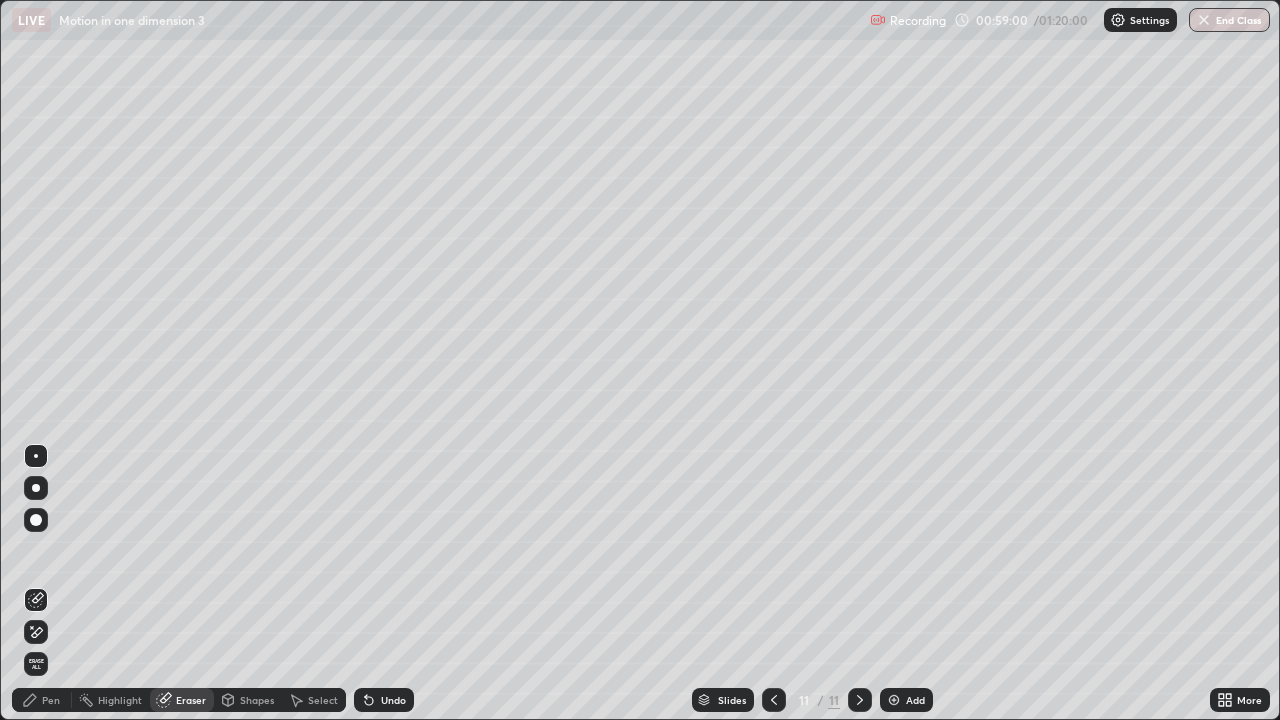 click 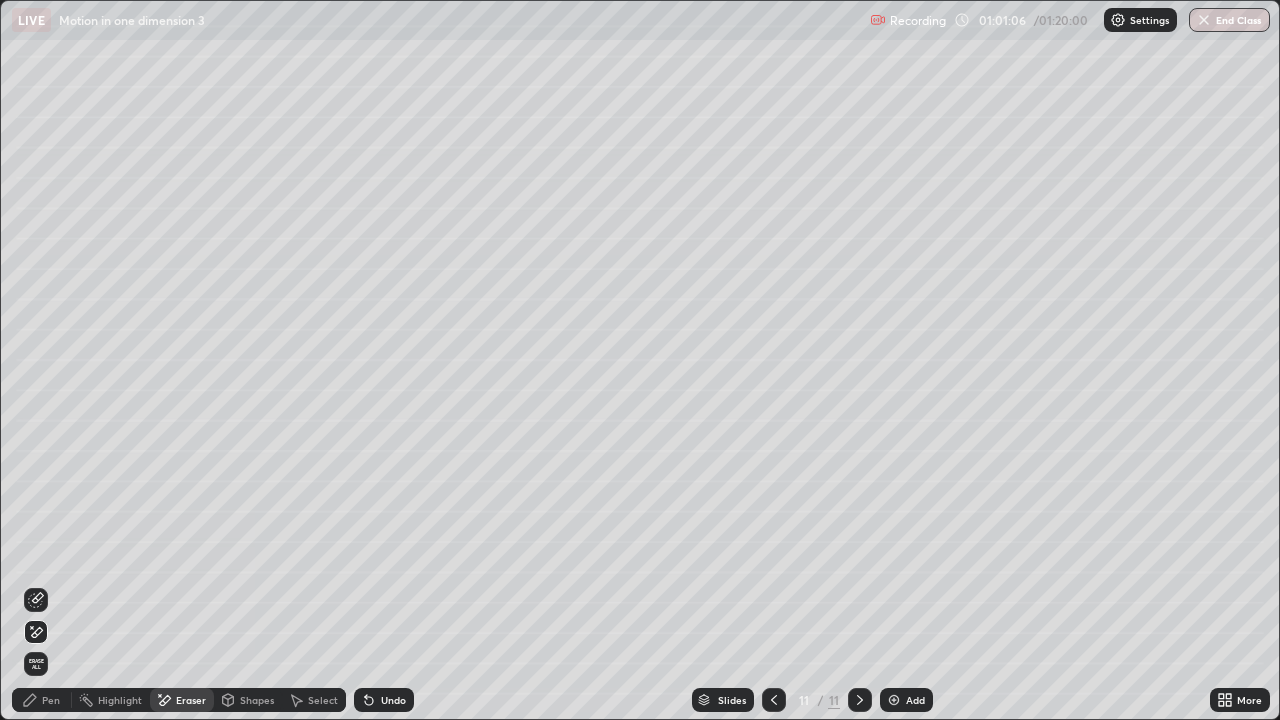 click on "Add" at bounding box center [906, 700] 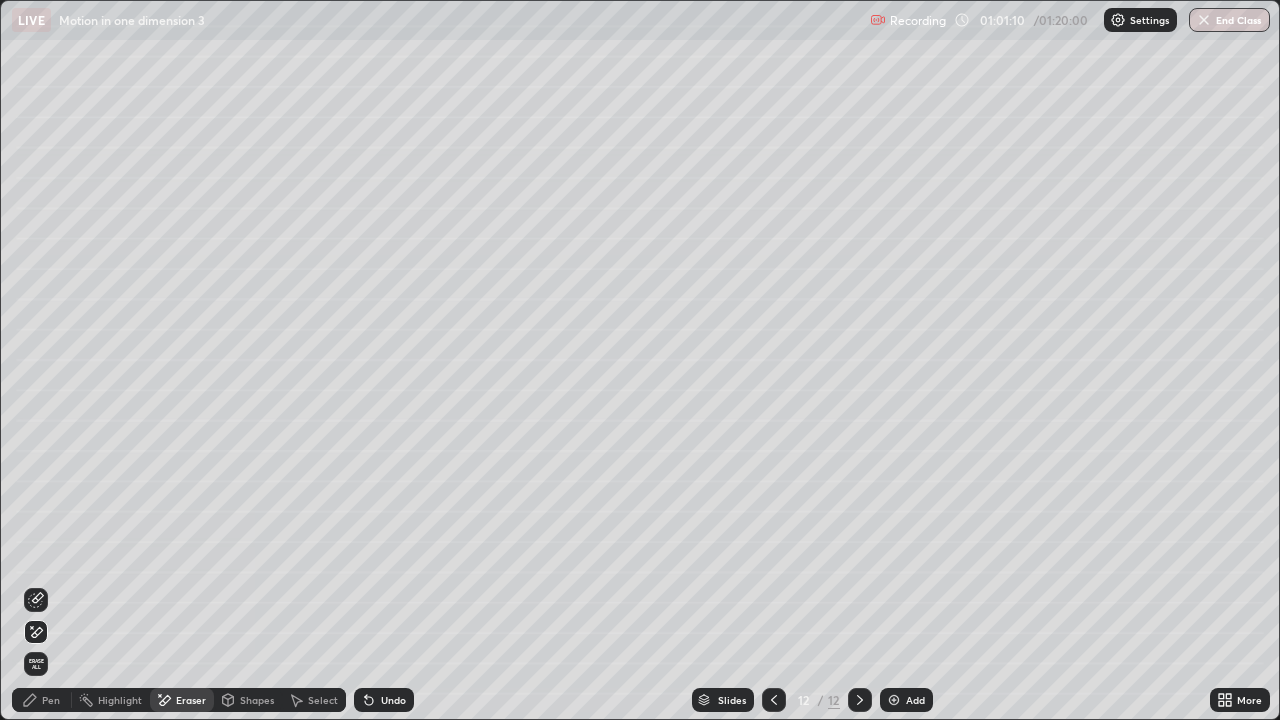 click 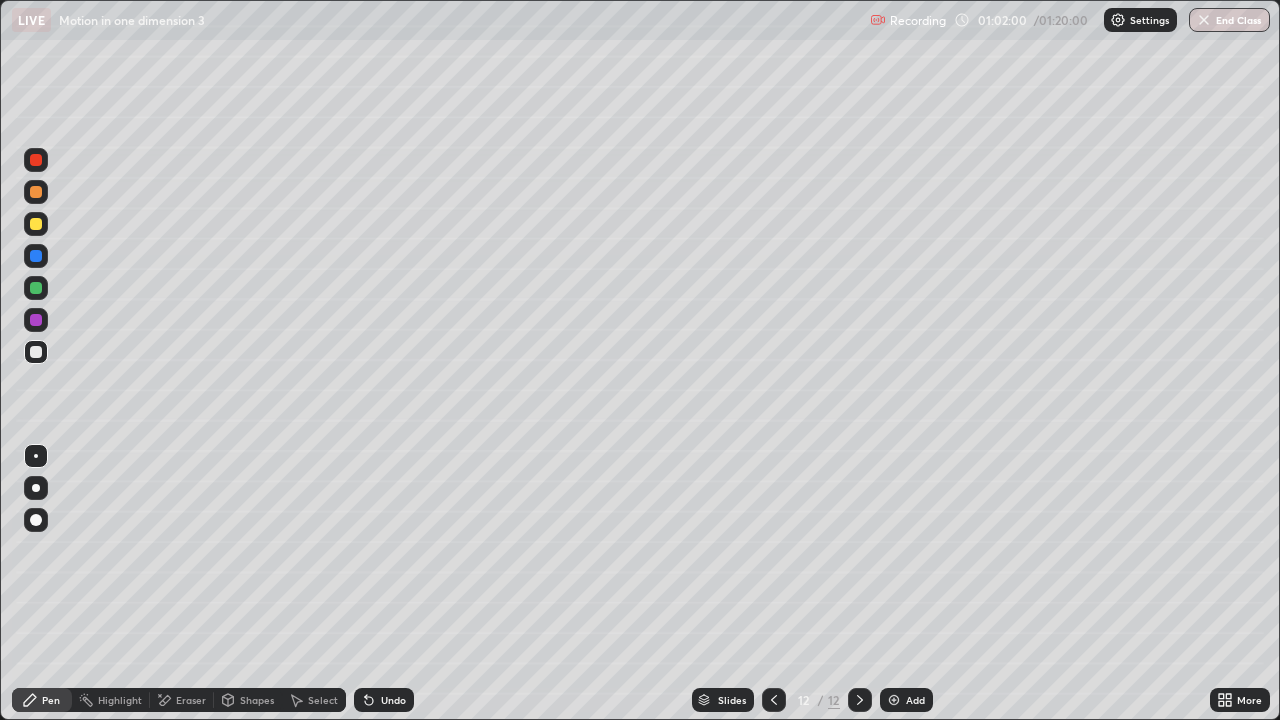 click at bounding box center [36, 256] 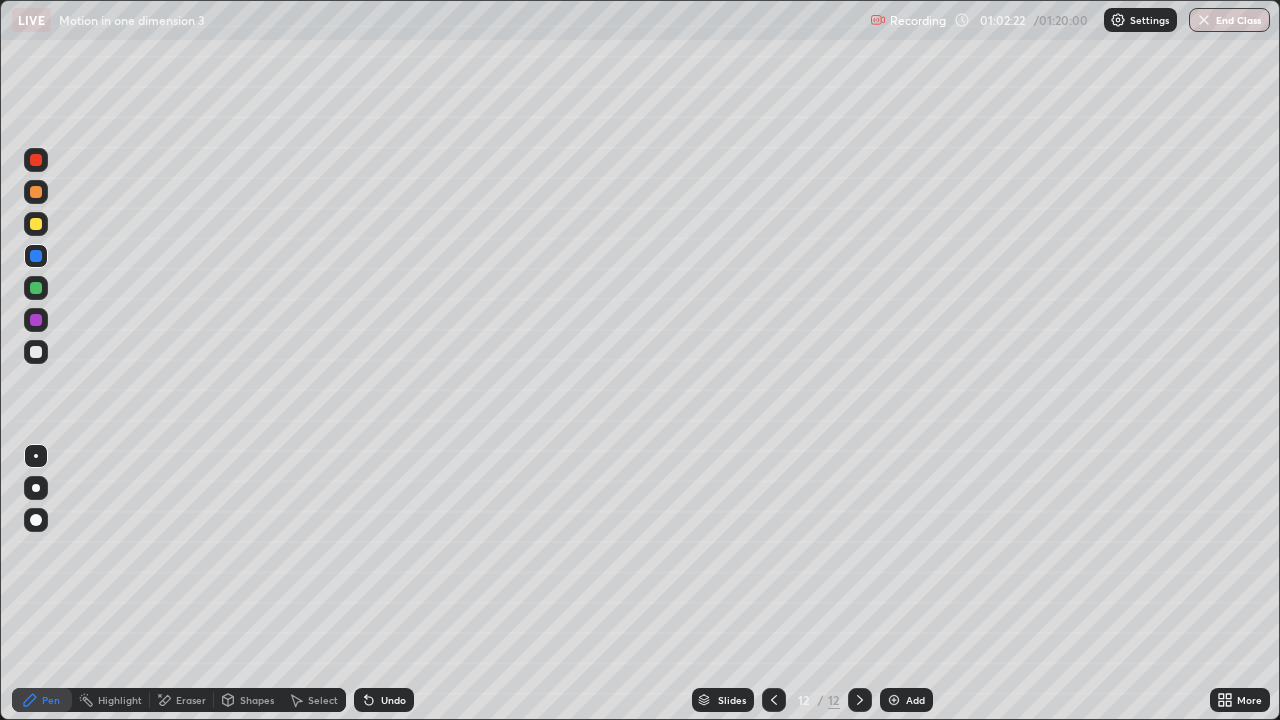click at bounding box center [36, 320] 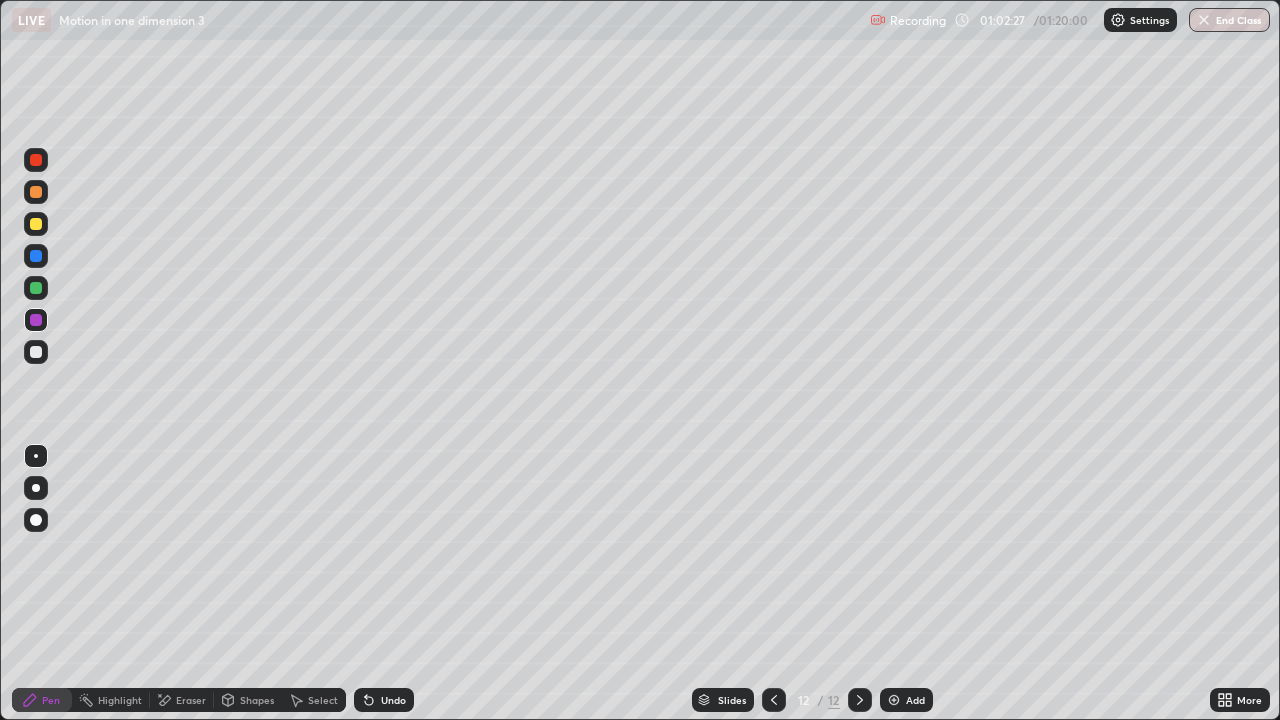 click at bounding box center (36, 160) 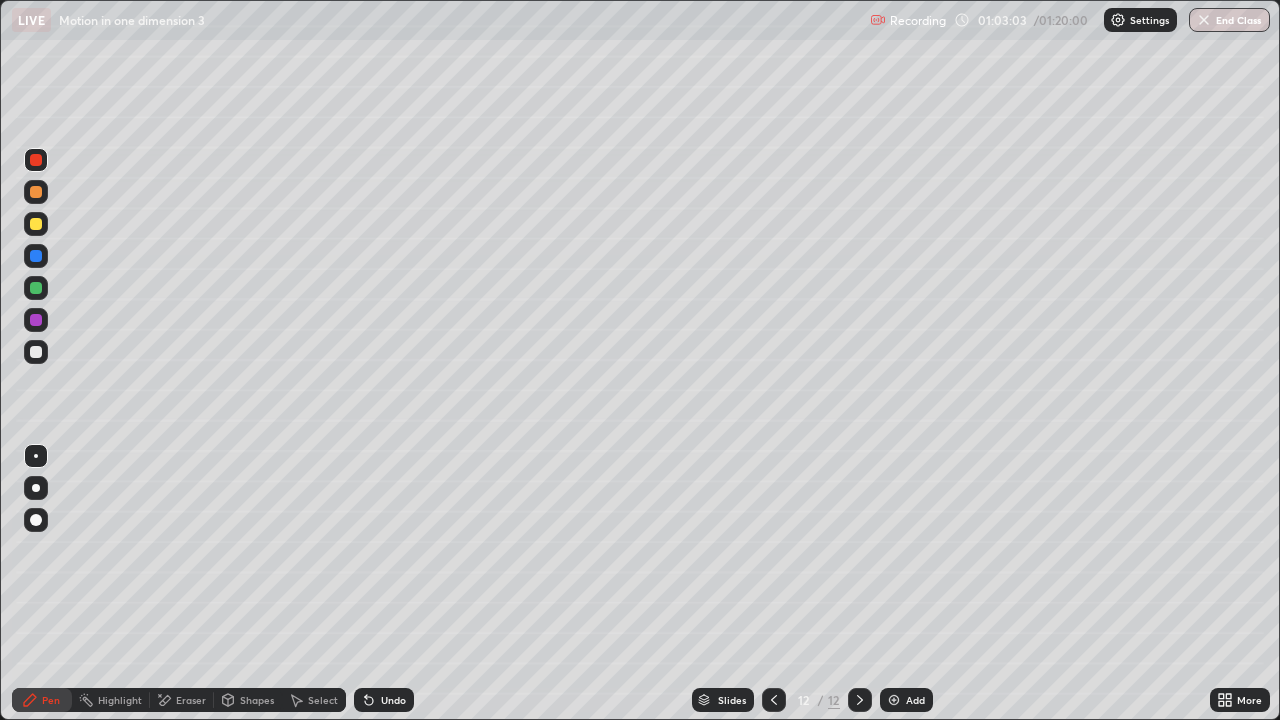 click at bounding box center (36, 288) 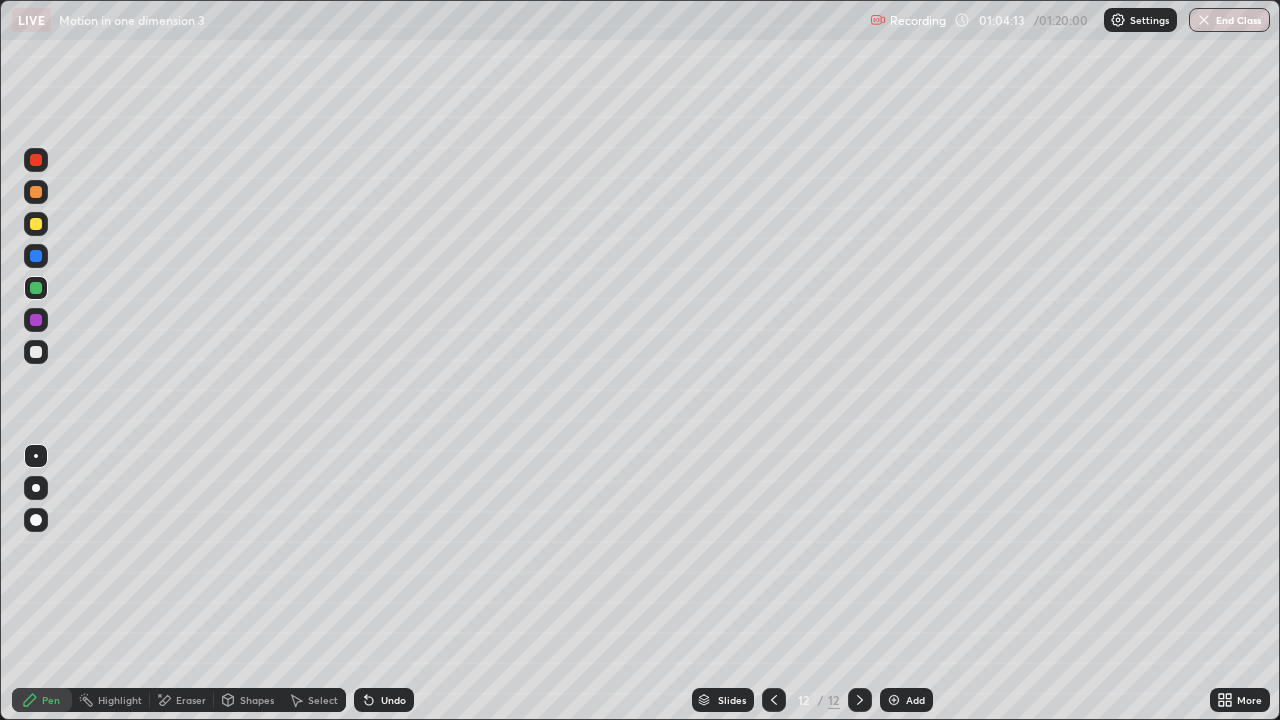 click on "Undo" at bounding box center [393, 700] 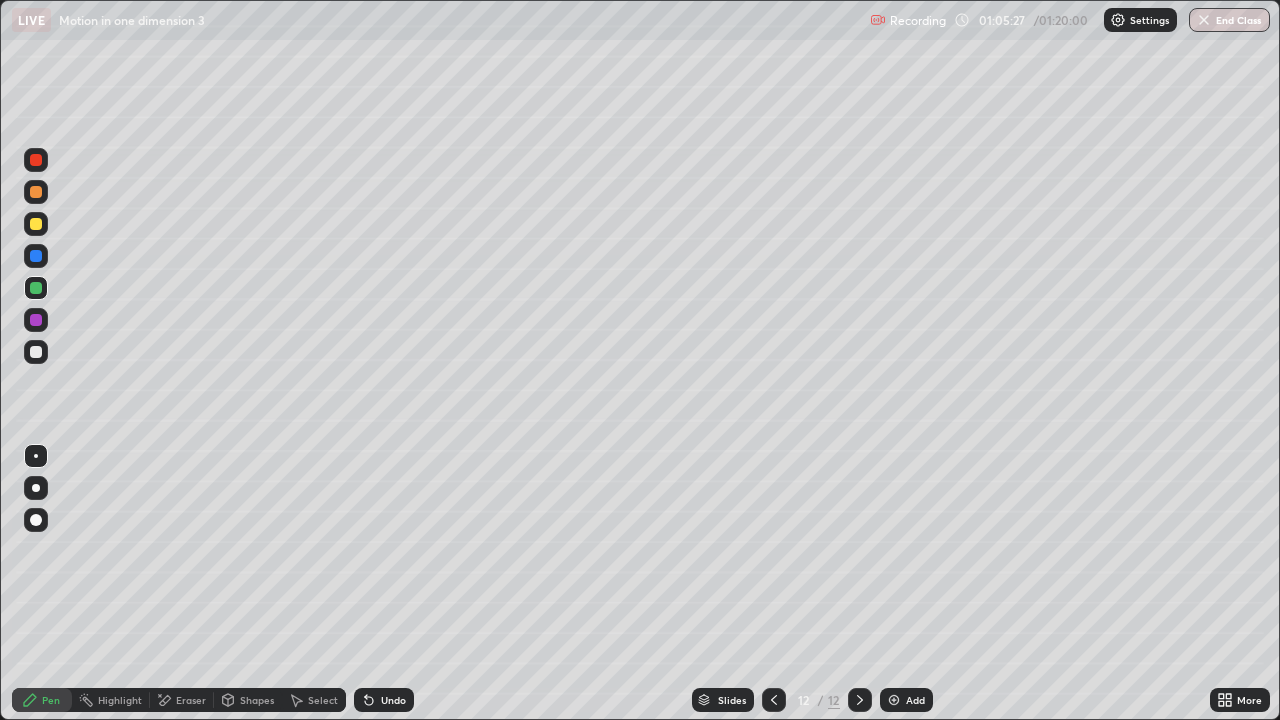 click at bounding box center [36, 352] 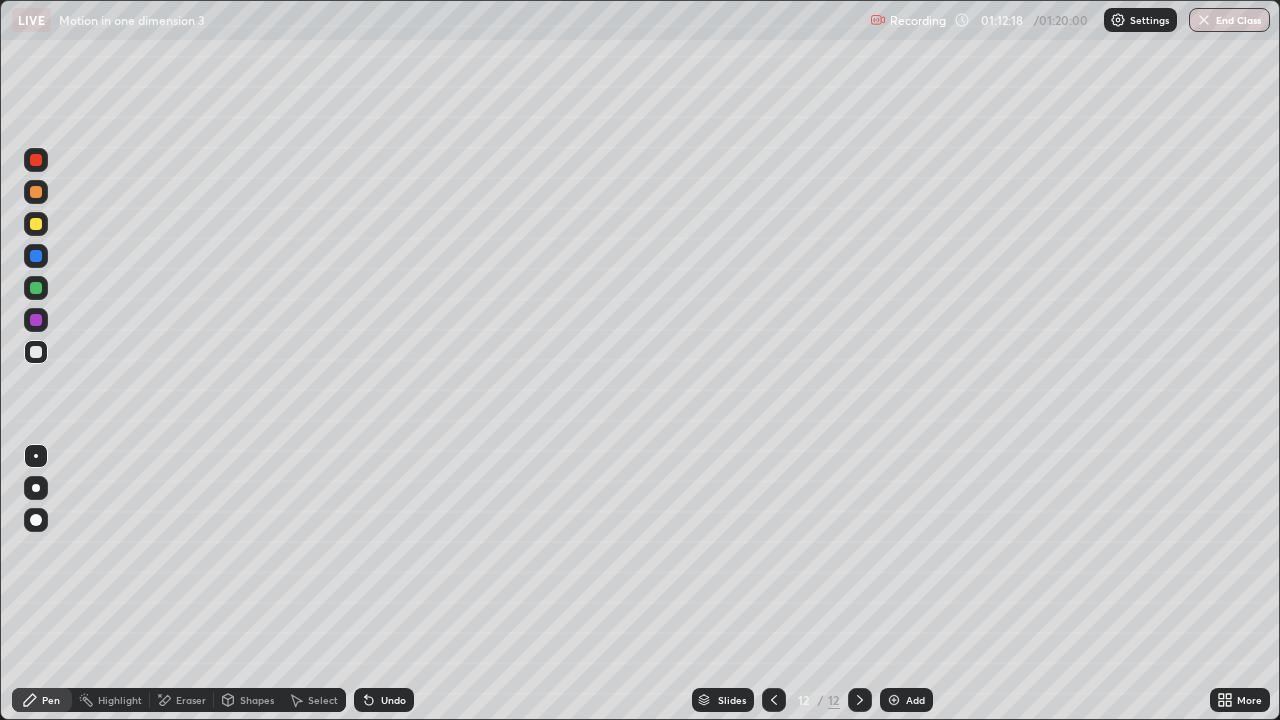click 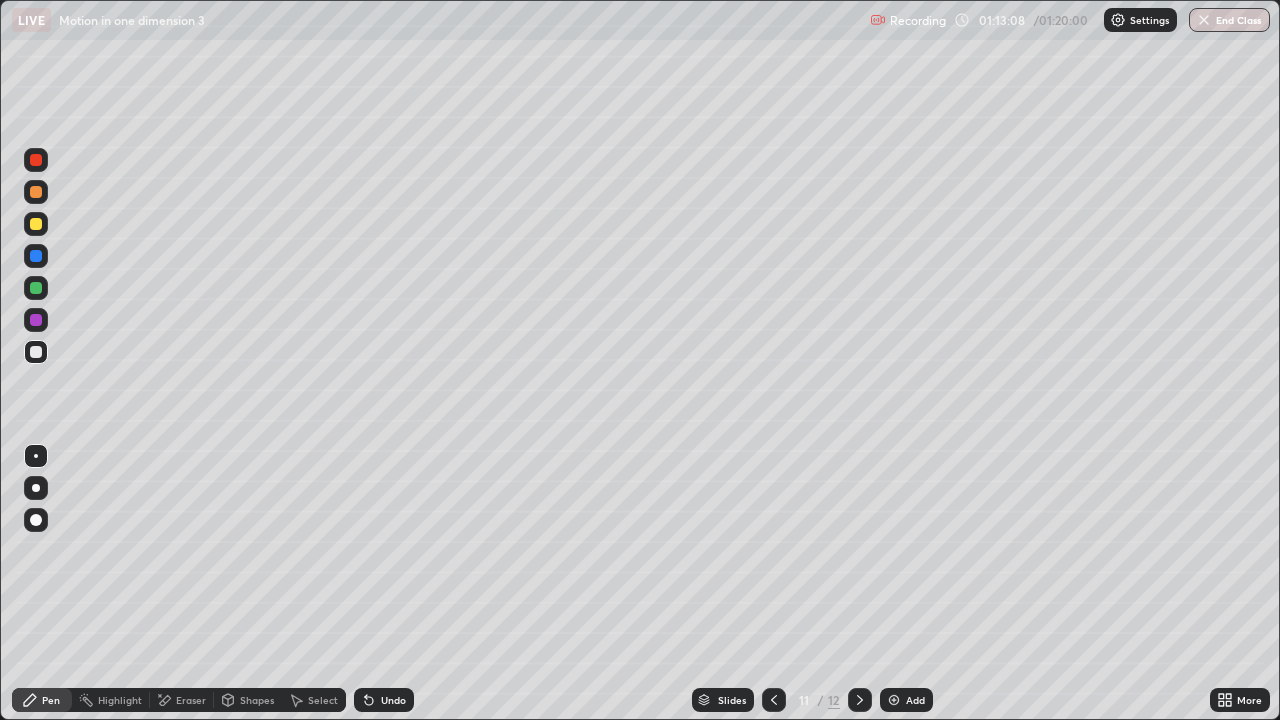 click at bounding box center (1204, 20) 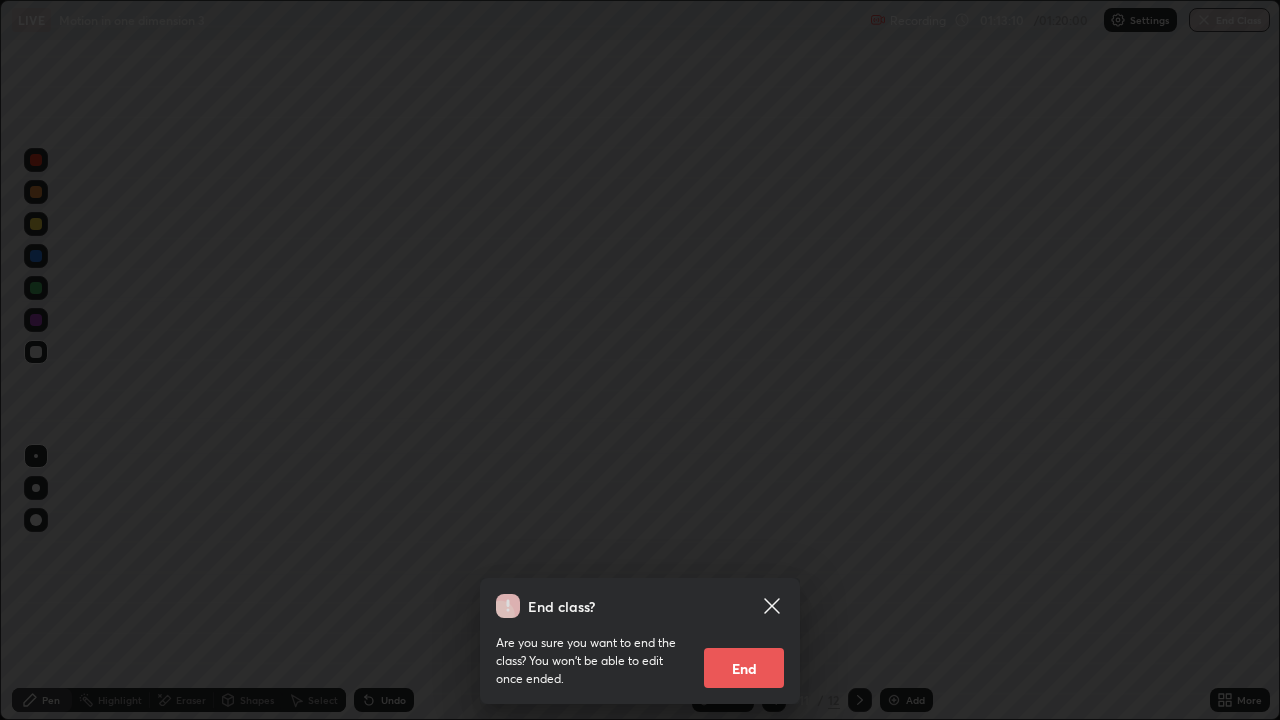 click on "End" at bounding box center (744, 668) 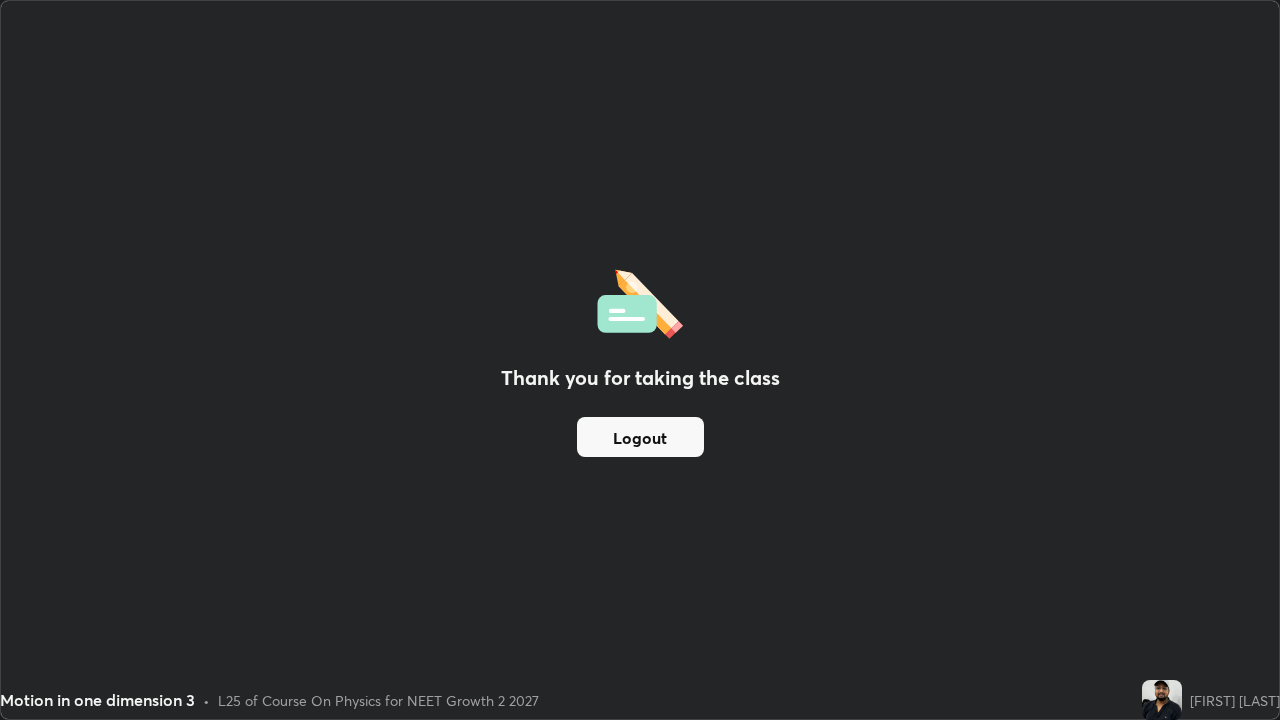 click on "Logout" at bounding box center [640, 437] 